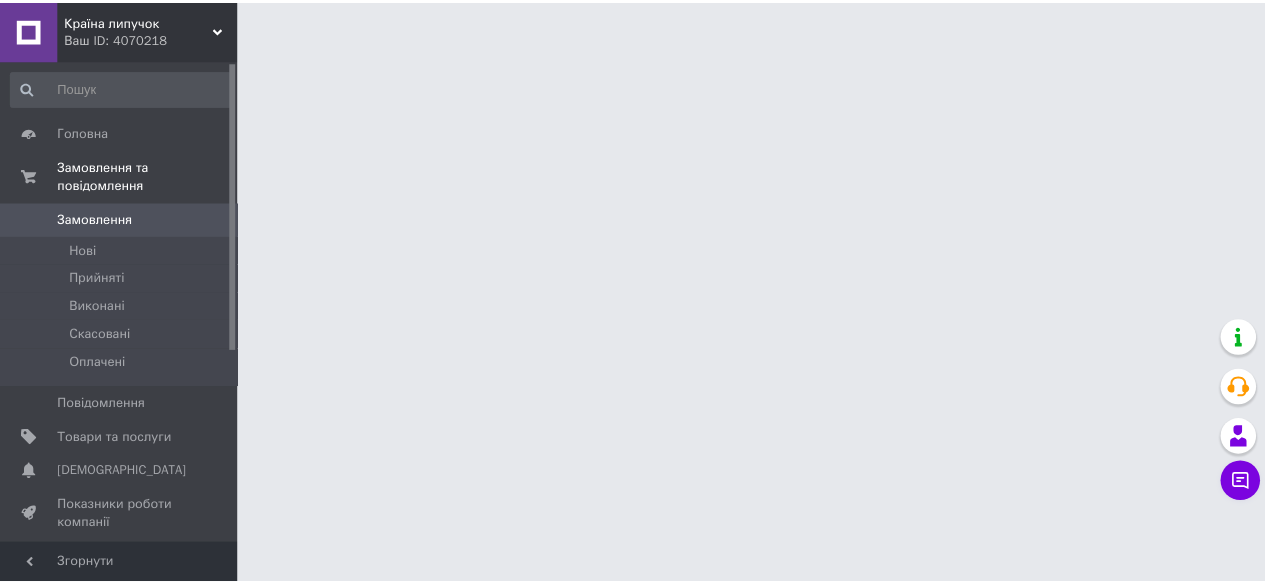 scroll, scrollTop: 0, scrollLeft: 0, axis: both 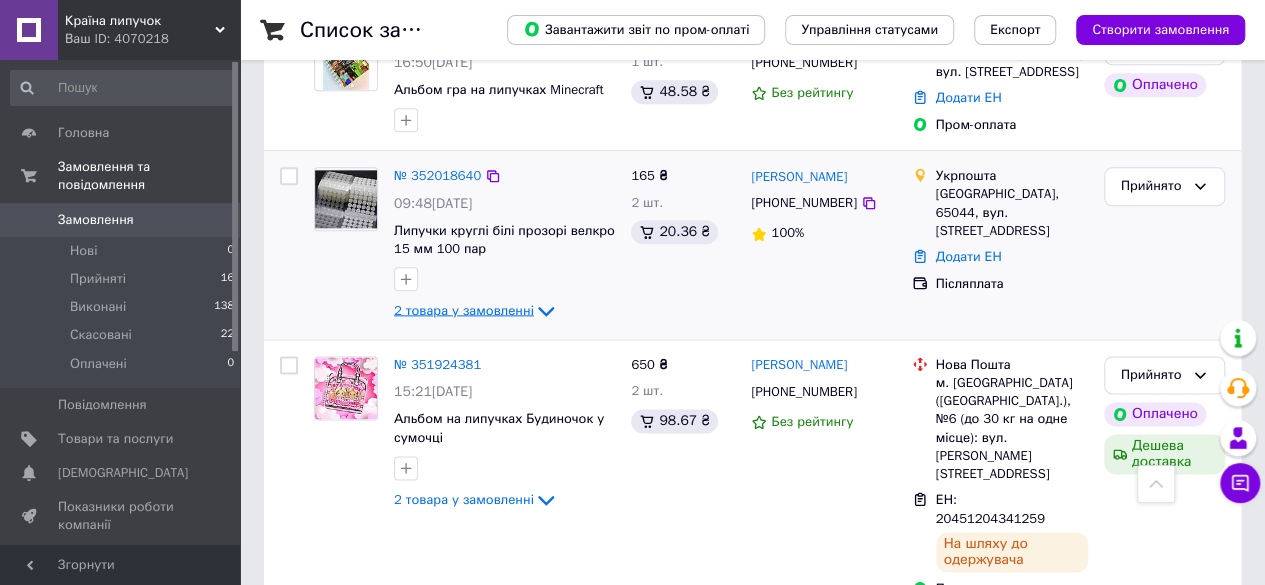 click on "2 товара у замовленні" at bounding box center [464, 310] 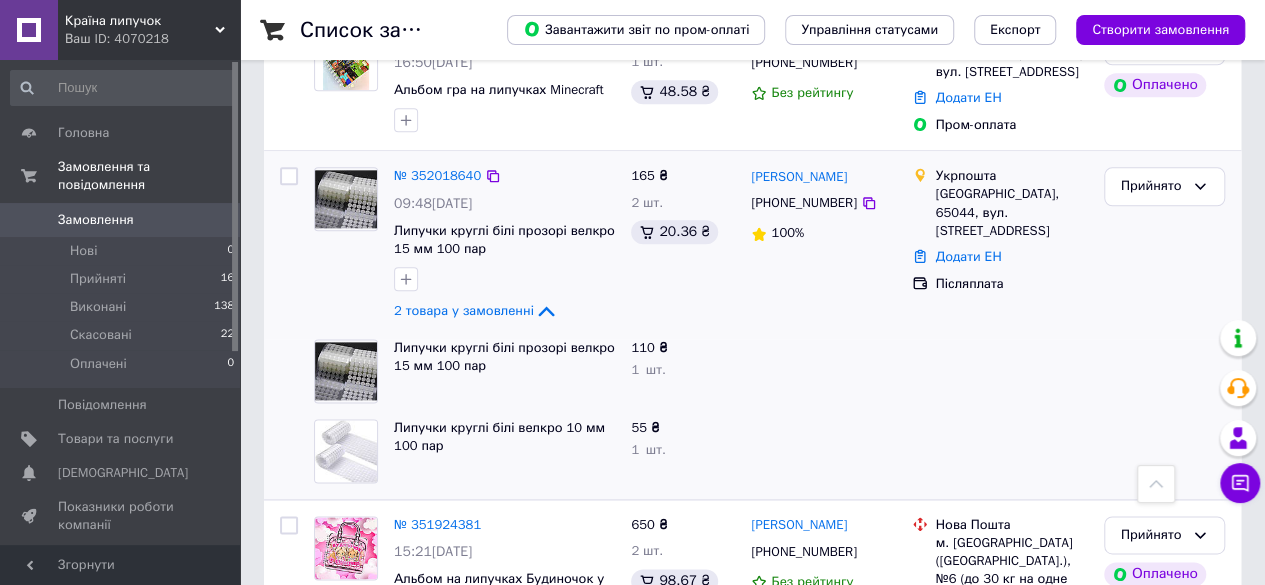 click on "165 ₴ 2 шт. 20.36 ₴" at bounding box center [683, 245] 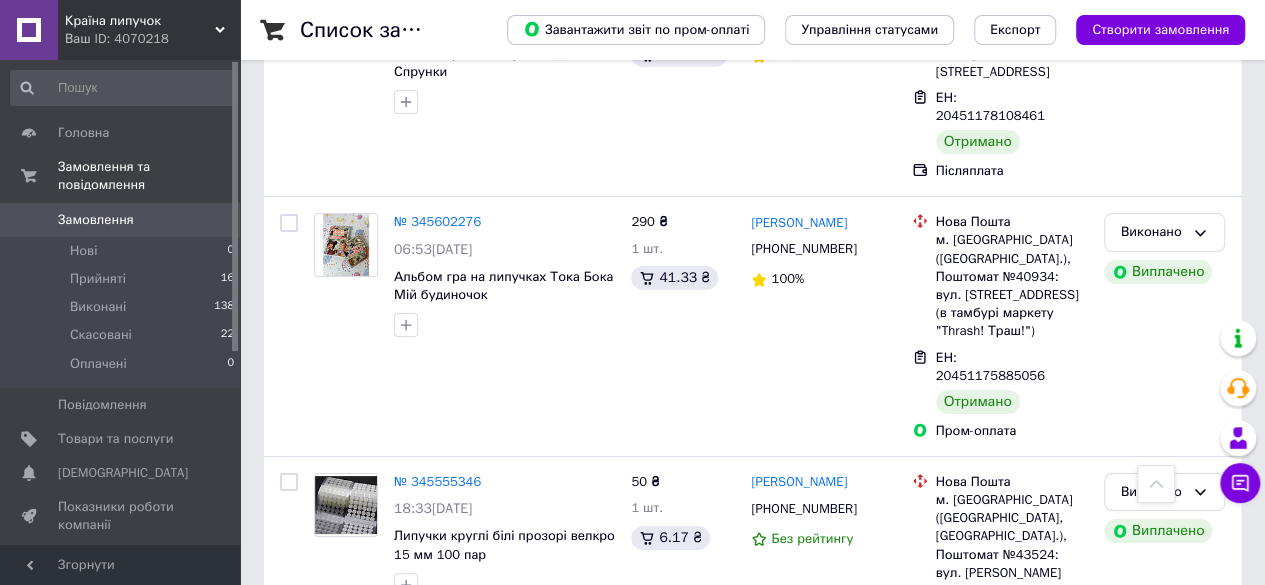 scroll, scrollTop: 19350, scrollLeft: 0, axis: vertical 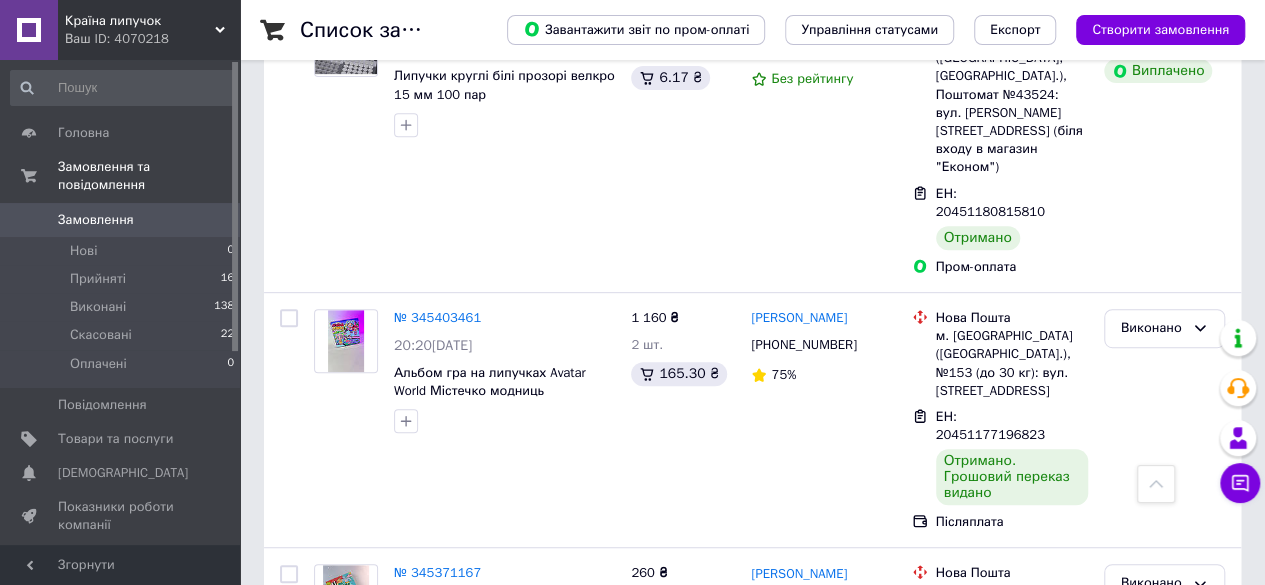 click on "490 ₴ 1 шт. 69.83 ₴" at bounding box center (683, 2619) 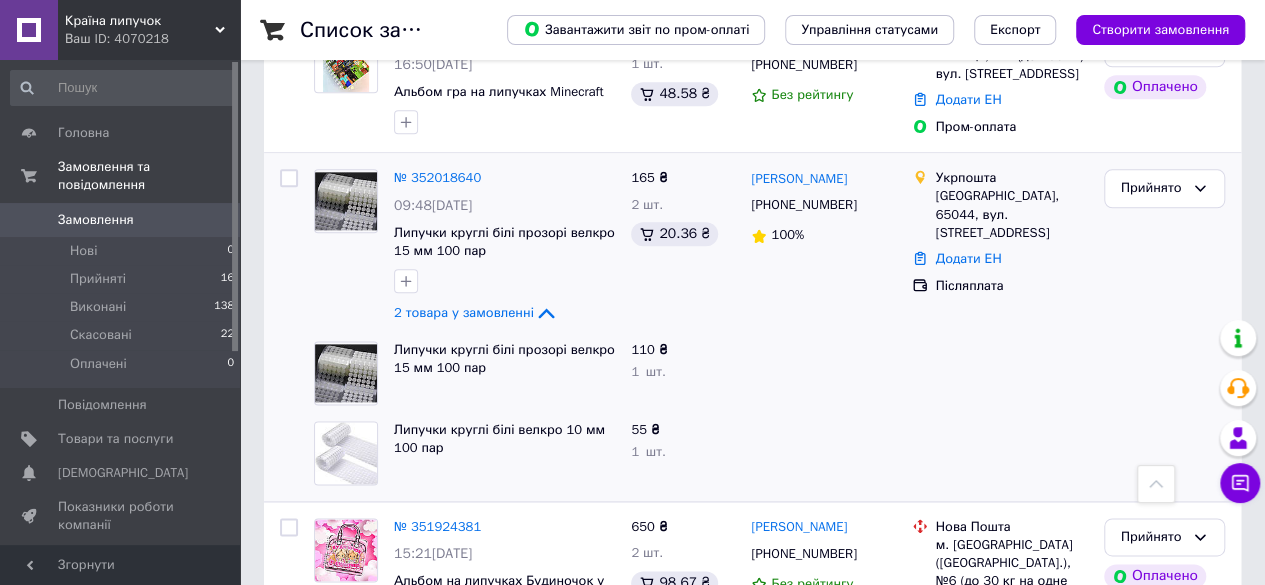 scroll, scrollTop: 1150, scrollLeft: 0, axis: vertical 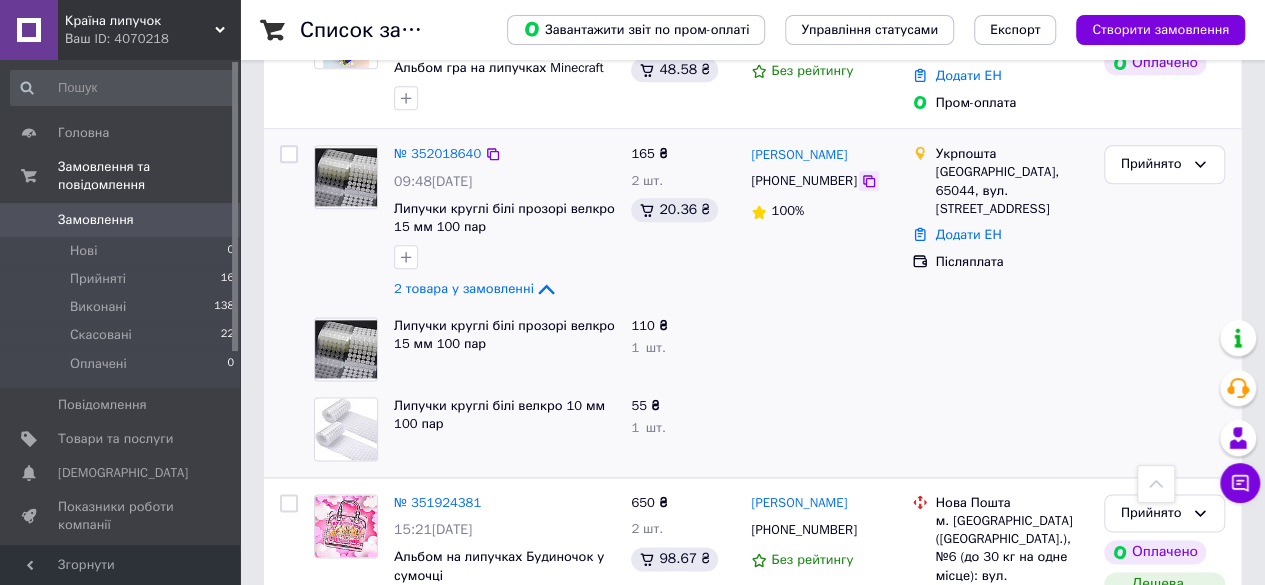 click 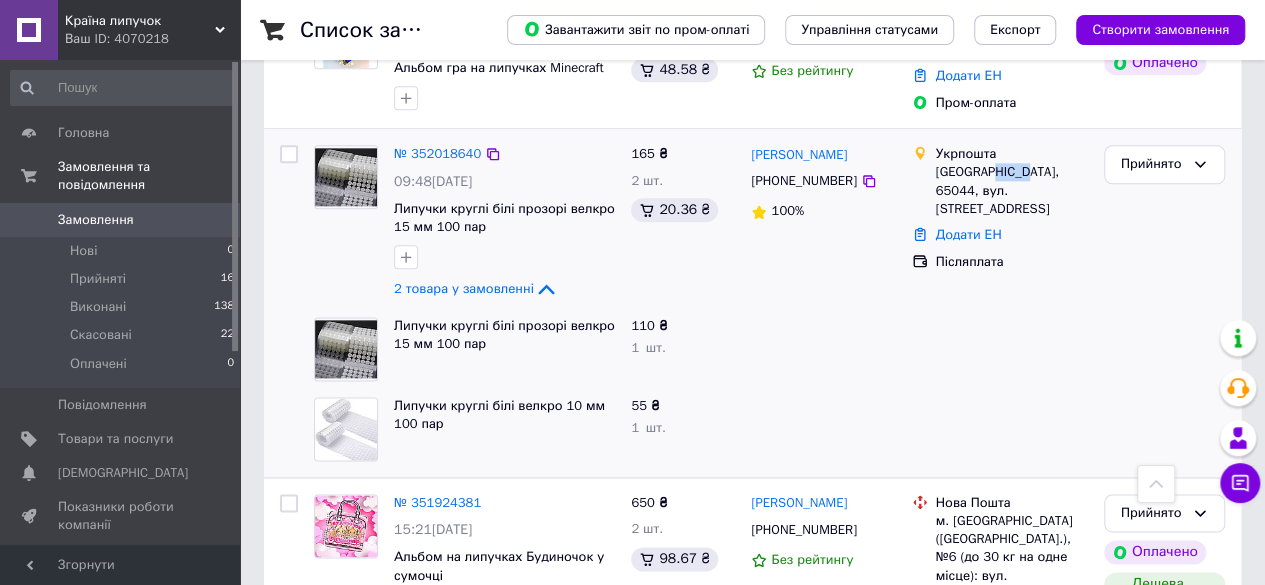 drag, startPoint x: 1019, startPoint y: 111, endPoint x: 984, endPoint y: 111, distance: 35 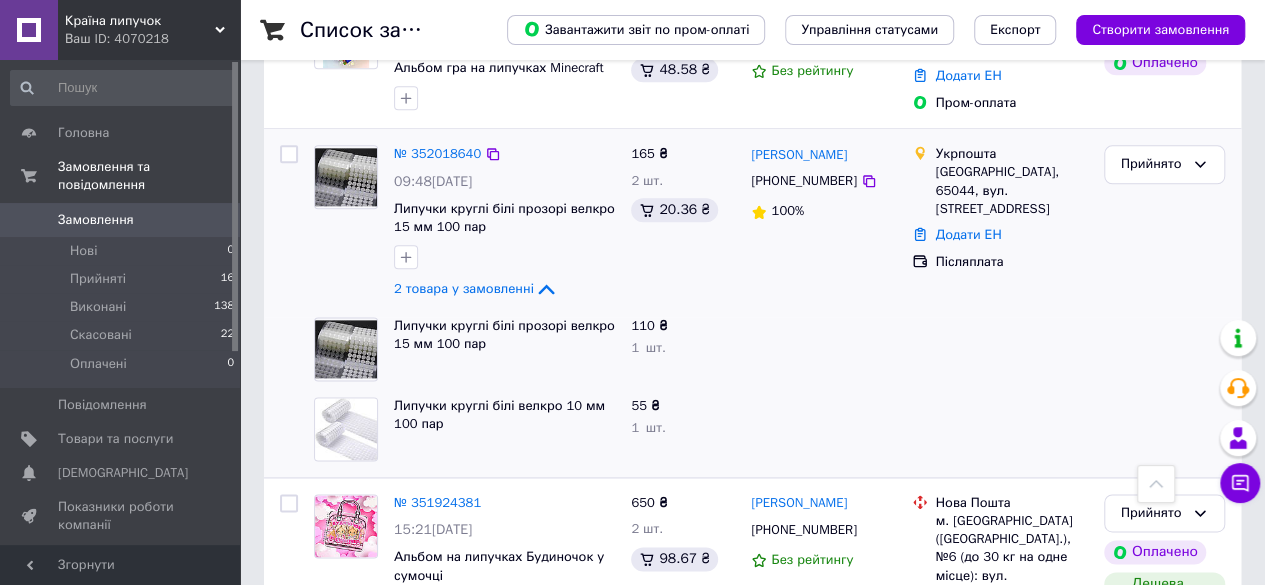 click on "Післяплата" at bounding box center (1012, 262) 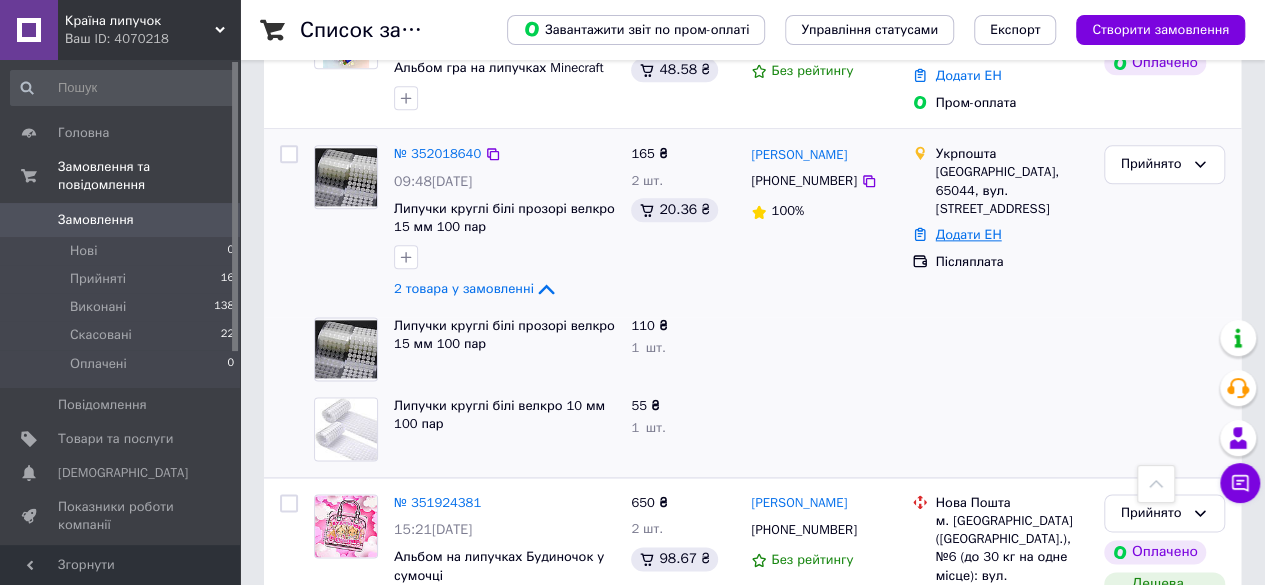 click on "Додати ЕН" at bounding box center (969, 234) 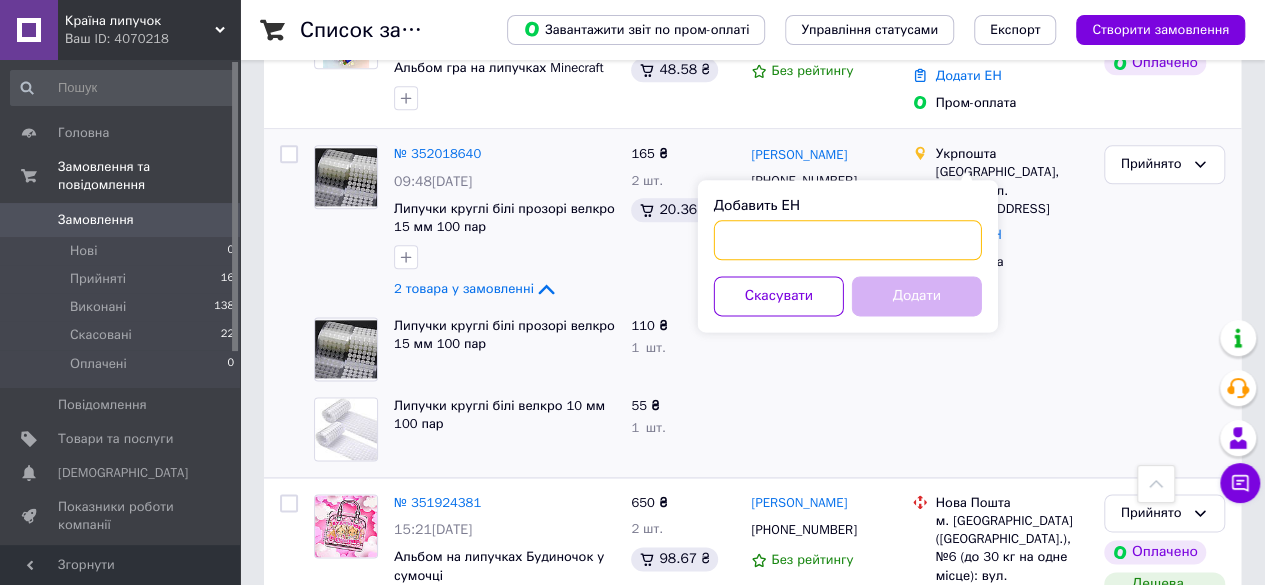 click on "Добавить ЕН" at bounding box center (848, 240) 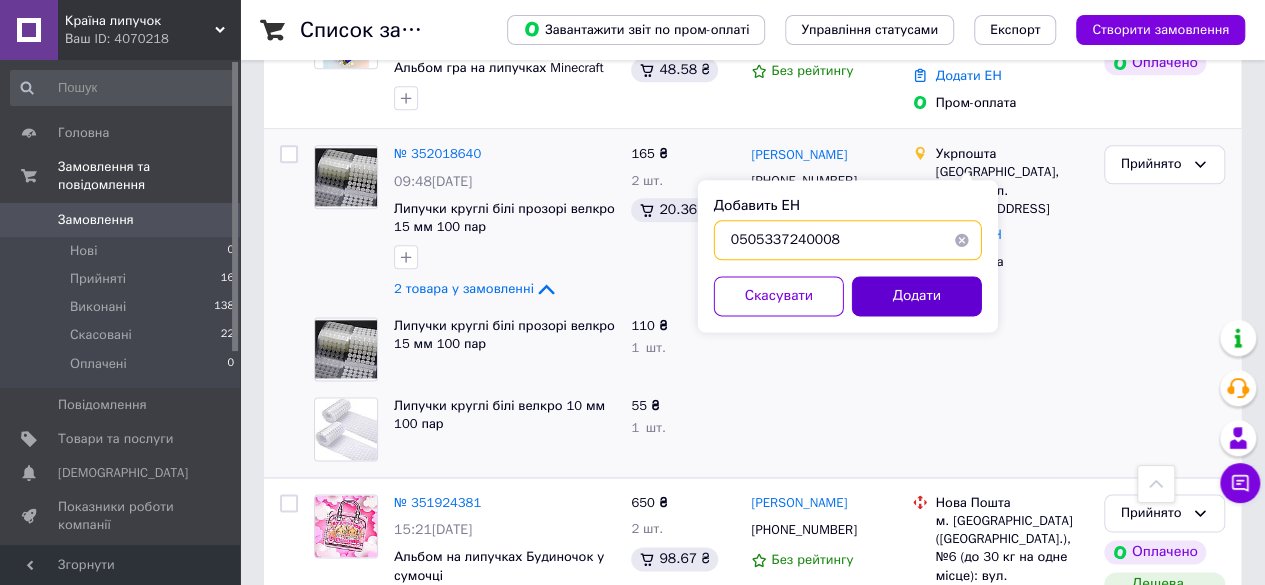 type on "0505337240008" 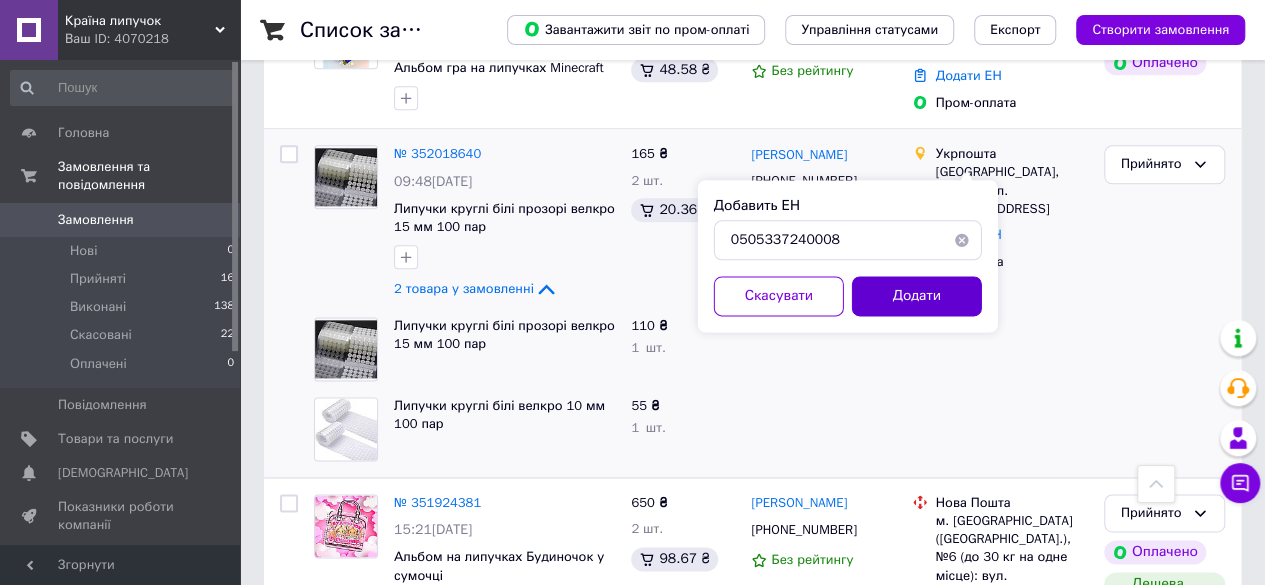 click on "Додати" at bounding box center (917, 296) 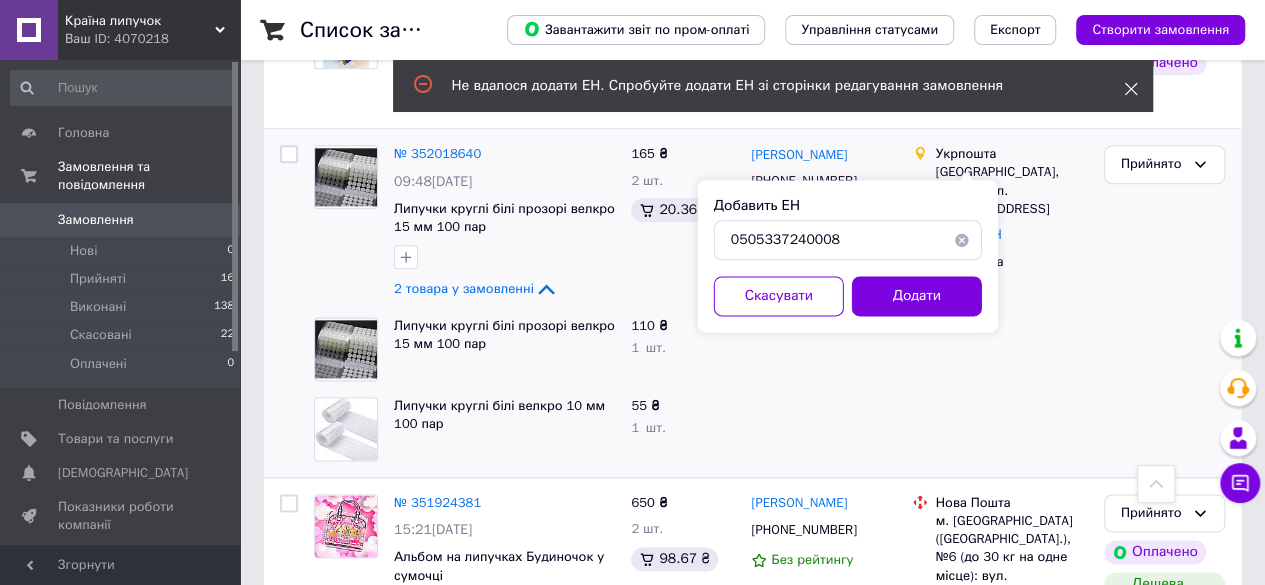 click 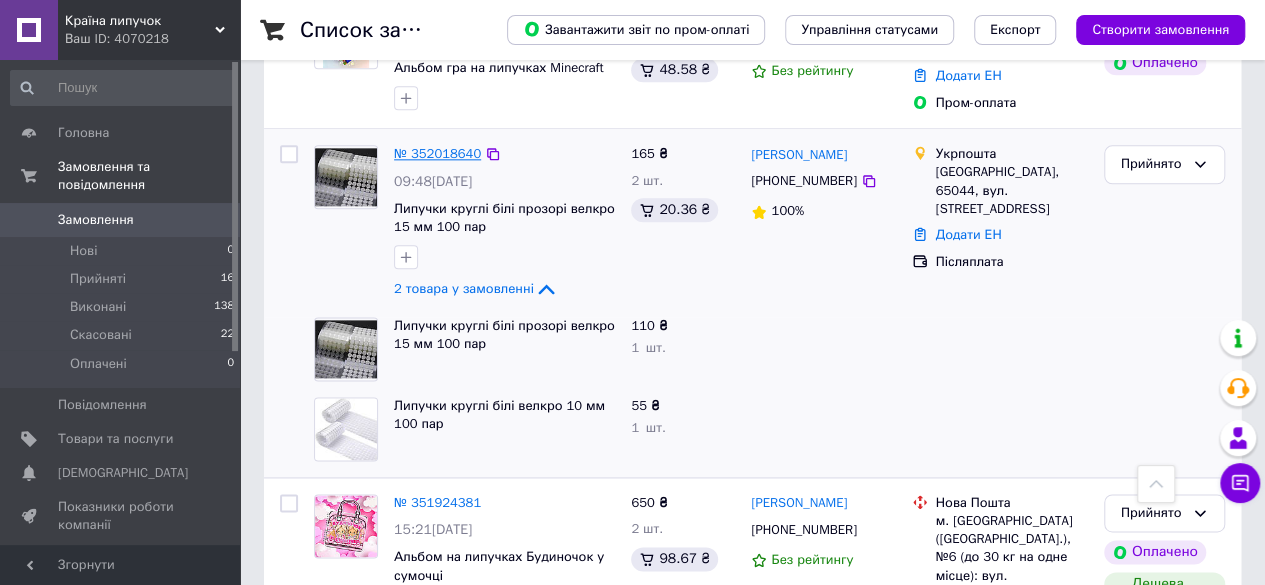 click on "№ 352018640" at bounding box center (437, 153) 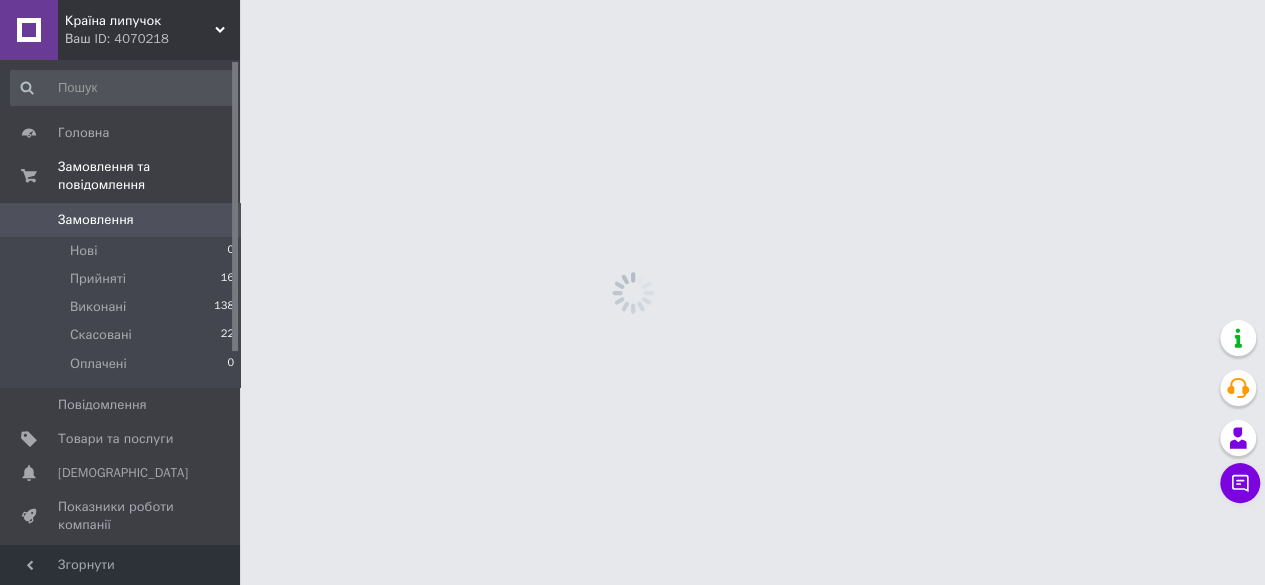 scroll, scrollTop: 0, scrollLeft: 0, axis: both 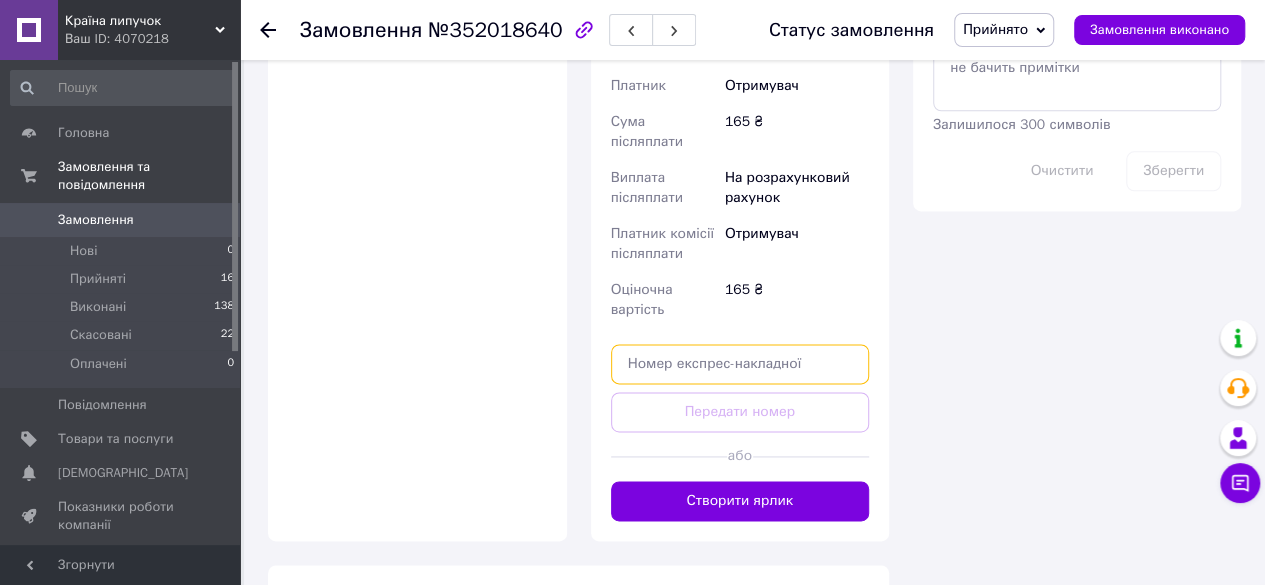 click at bounding box center (740, 364) 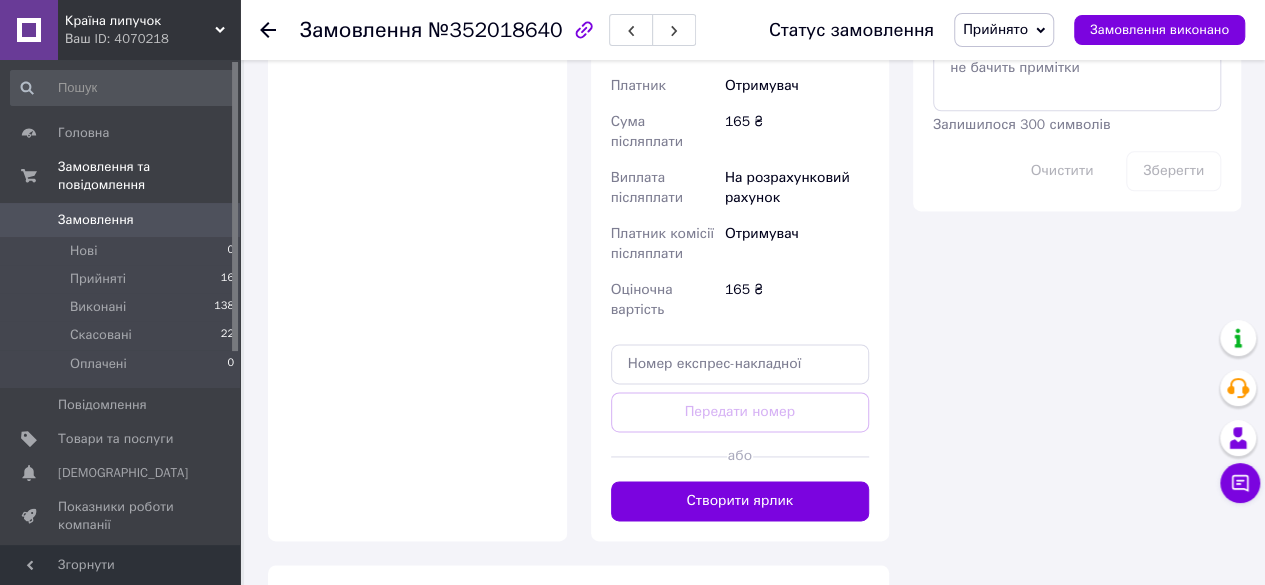 click on "Доставка Редагувати Спецтариф Укрпошта Стандарт 35 ₴  - до 30 кг і об'ємом до 20 000 см³ 100 ₴  — до 30 кг і об'ємом від 20 000 до 120 000 см³ Об'єм = довжина × ширина × висота +0,5% від суми оголошеної вартості понад 500 ₴ Довідка Укрпошта (безкоштовно від 1000 ₴) Тариф Стандарт Отримувач [PERSON_NAME] [PHONE_NUMBER] [PERSON_NAME][GEOGRAPHIC_DATA], вул. Семінарська, 1 Платник Отримувач Сума післяплати 165 ₴ Виплата післяплати На розрахунковий рахунок Платник комісії післяплати Отримувач Оціночна вартість 165 ₴ Передати номер або Створити ярлик" at bounding box center [740, 4] 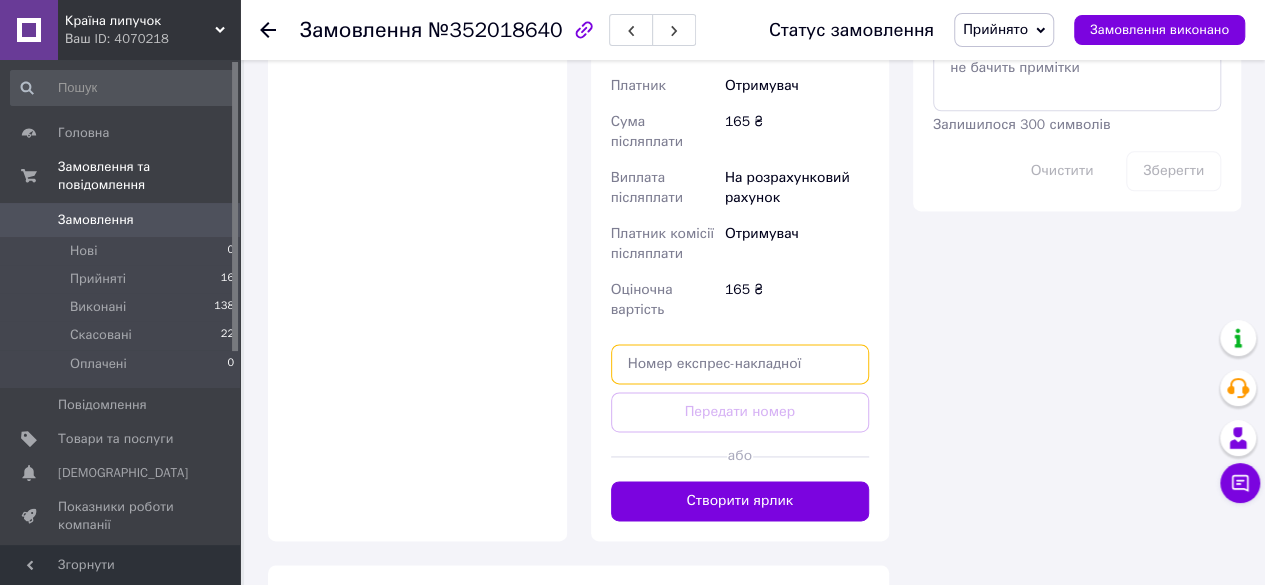 click at bounding box center [740, 364] 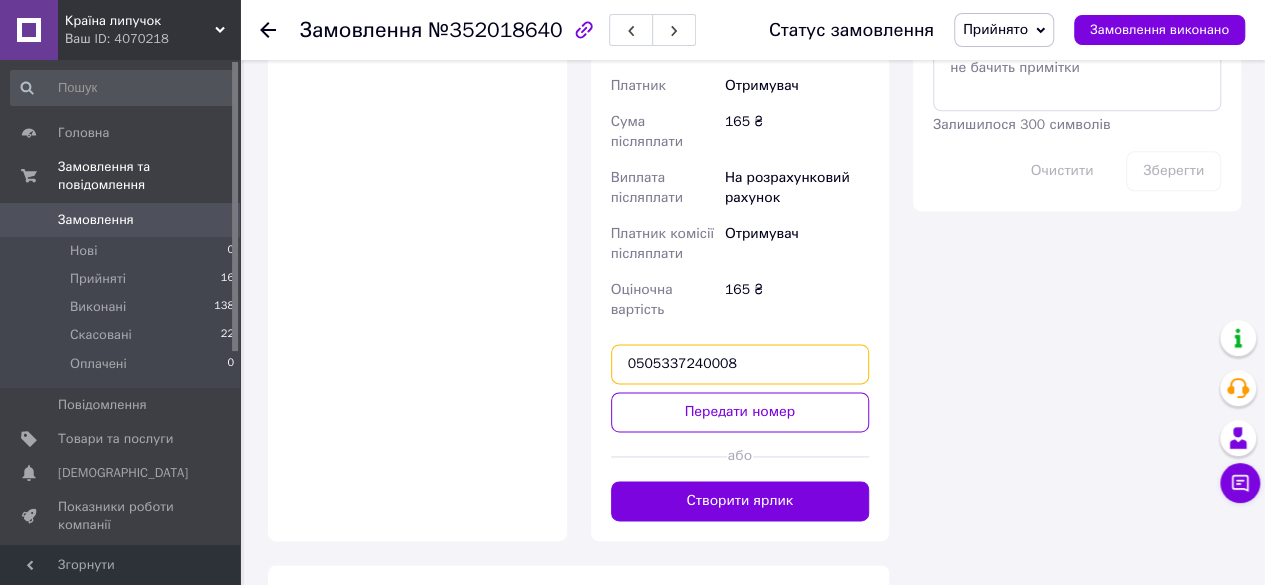 drag, startPoint x: 735, startPoint y: 320, endPoint x: 632, endPoint y: 339, distance: 104.73777 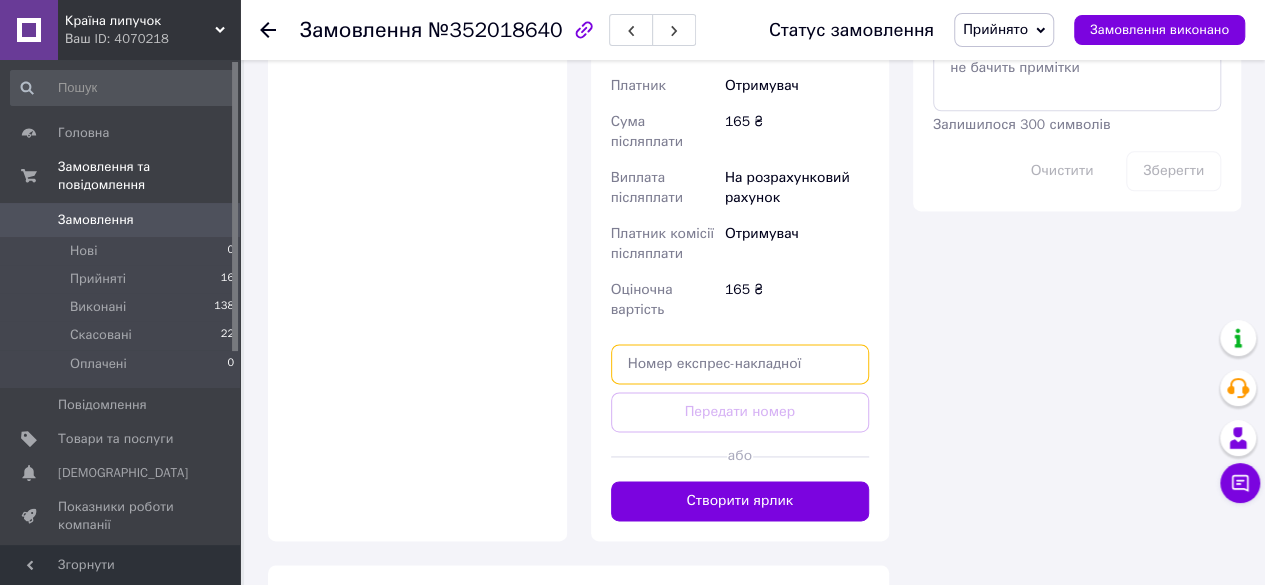 paste on "0505337240008" 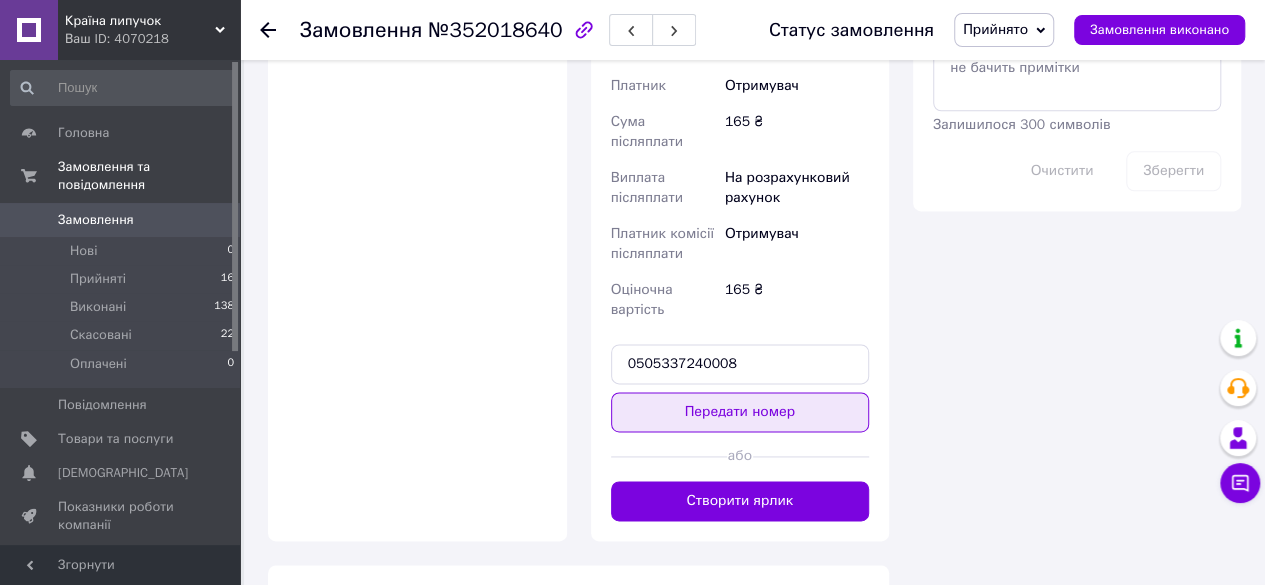 click on "Передати номер" at bounding box center [740, 412] 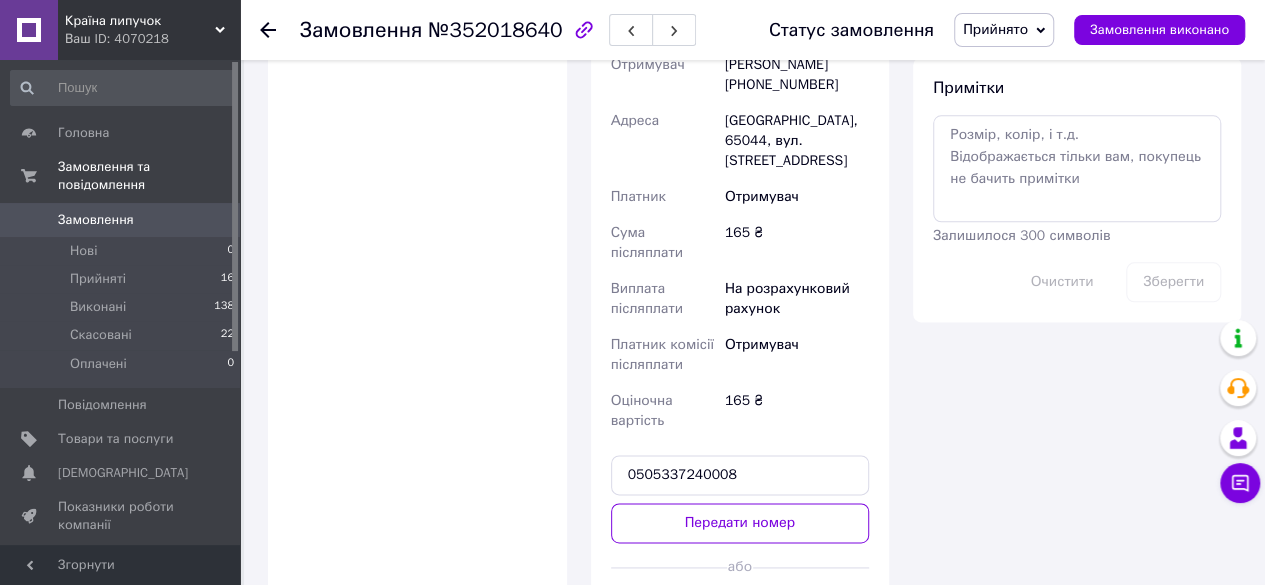 scroll, scrollTop: 0, scrollLeft: 0, axis: both 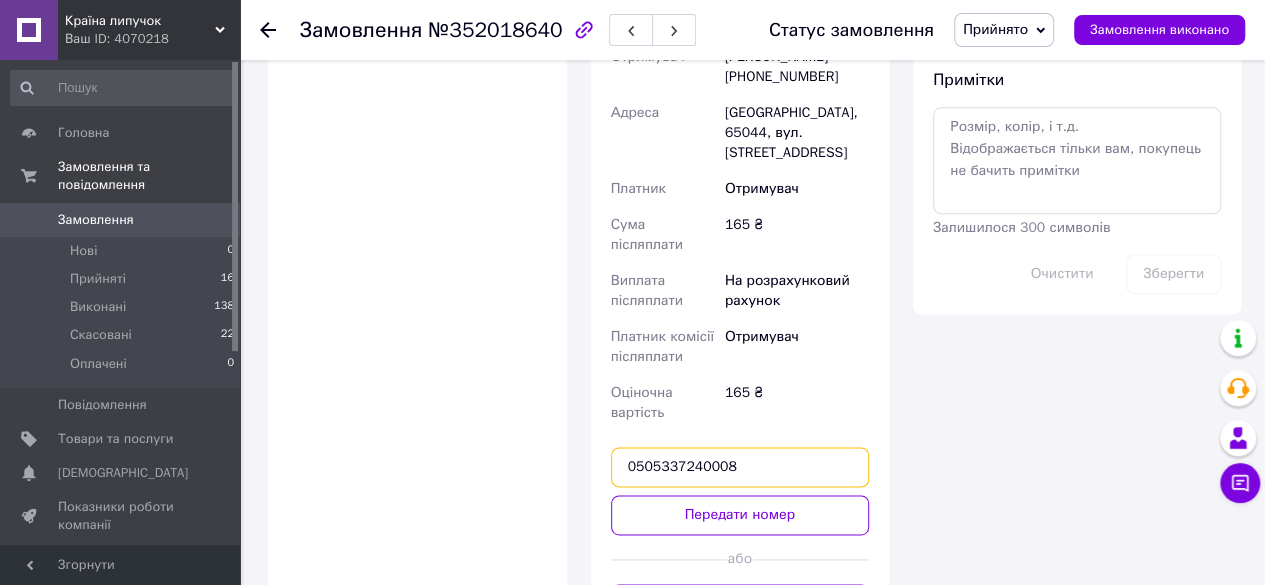 drag, startPoint x: 728, startPoint y: 432, endPoint x: 594, endPoint y: 480, distance: 142.33763 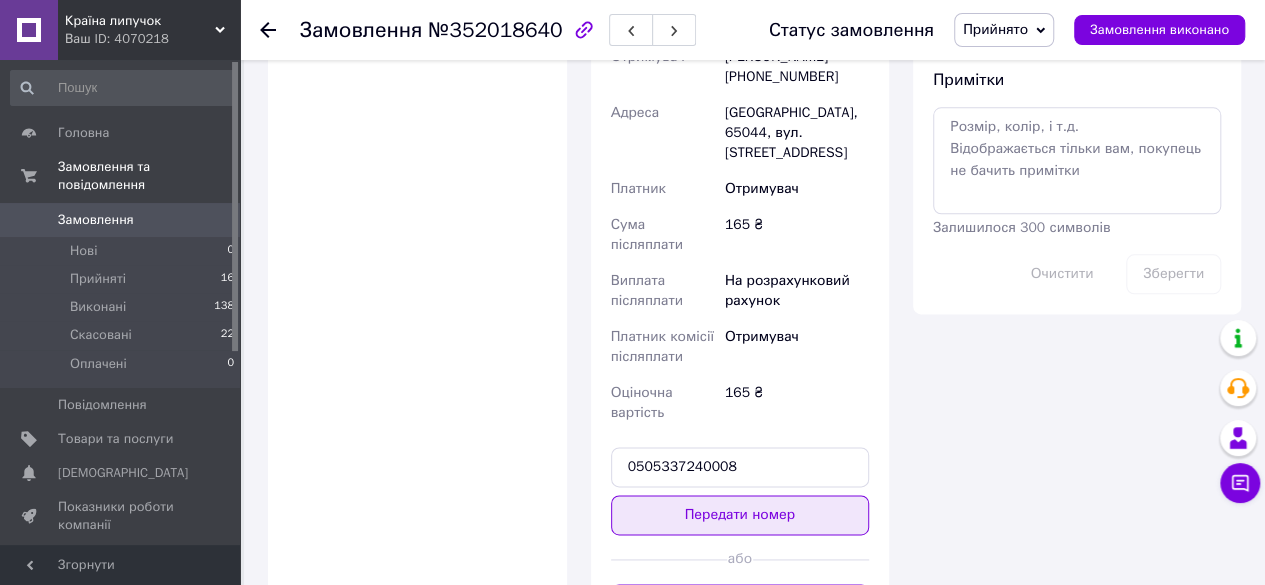 click on "Передати номер" at bounding box center (740, 515) 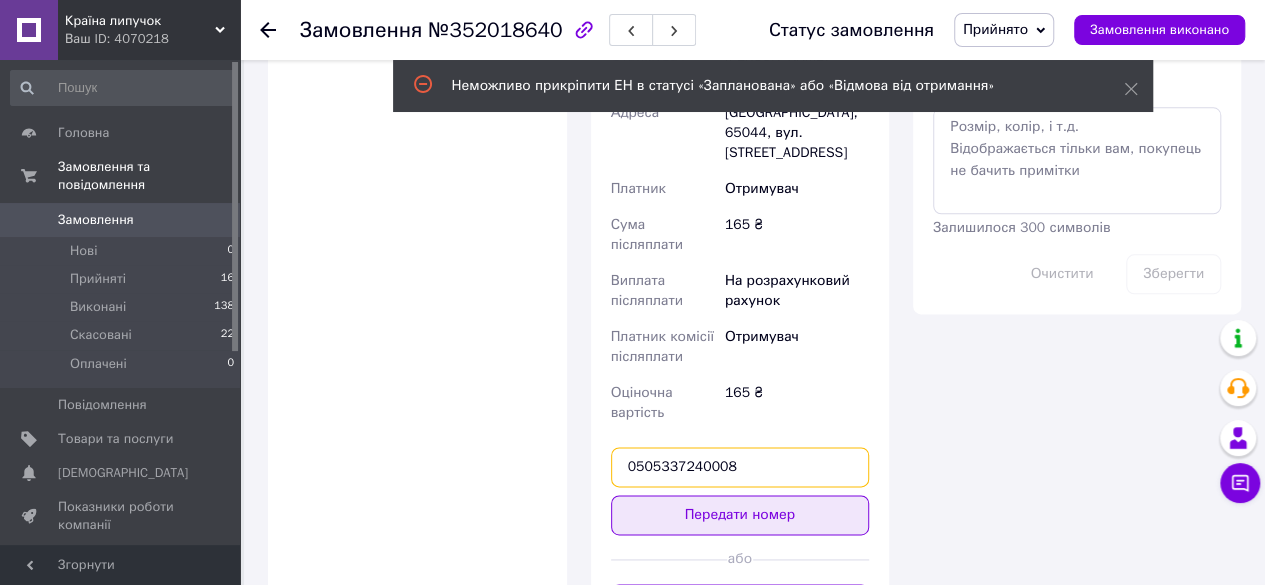 drag, startPoint x: 672, startPoint y: 463, endPoint x: 638, endPoint y: 459, distance: 34.234486 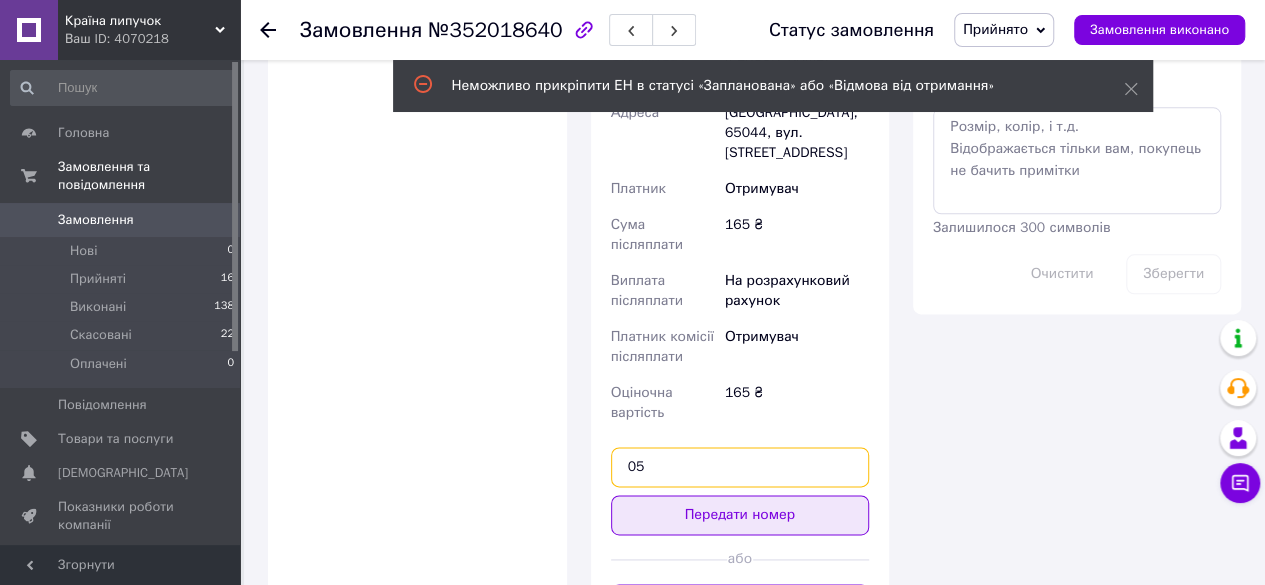 type on "0" 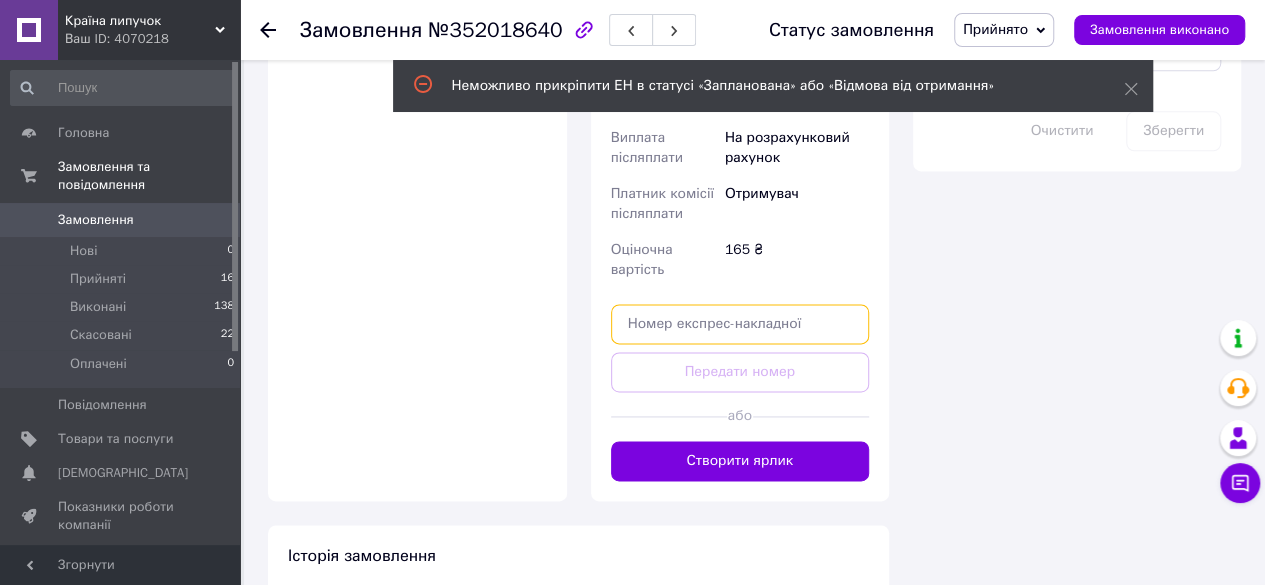 scroll, scrollTop: 1264, scrollLeft: 0, axis: vertical 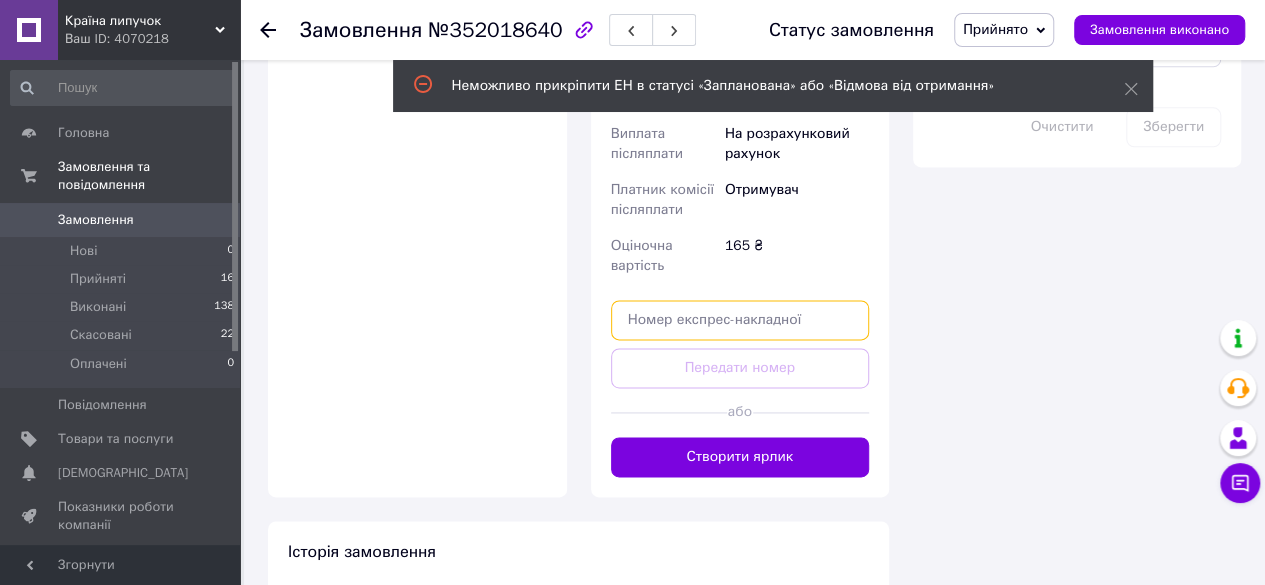 type 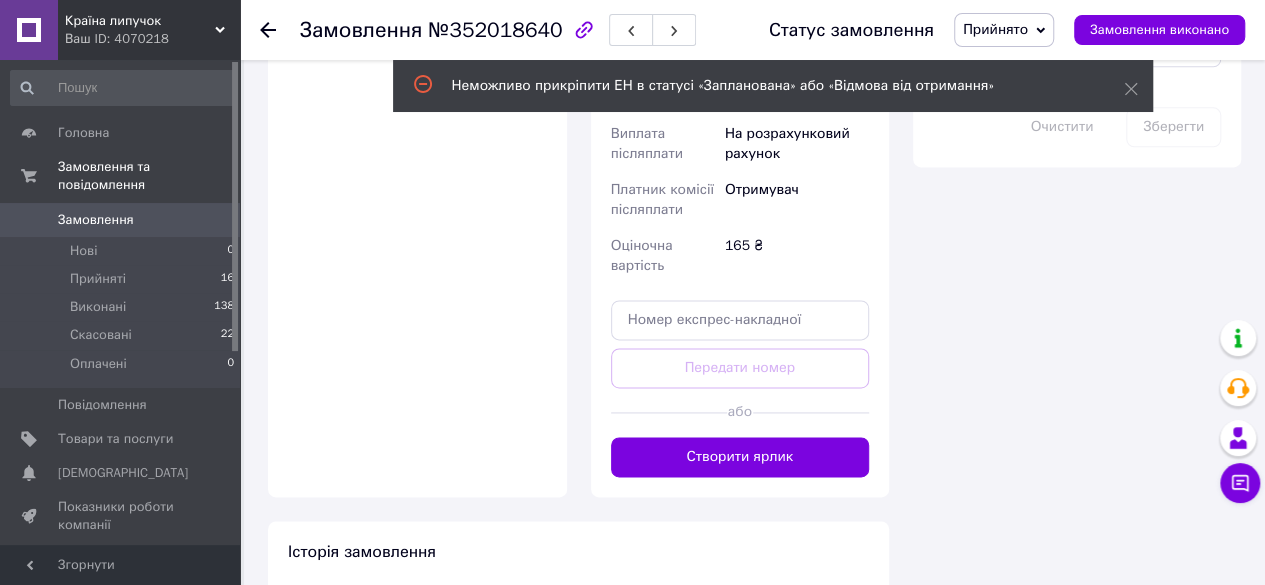 click on "Замовлення" at bounding box center (96, 220) 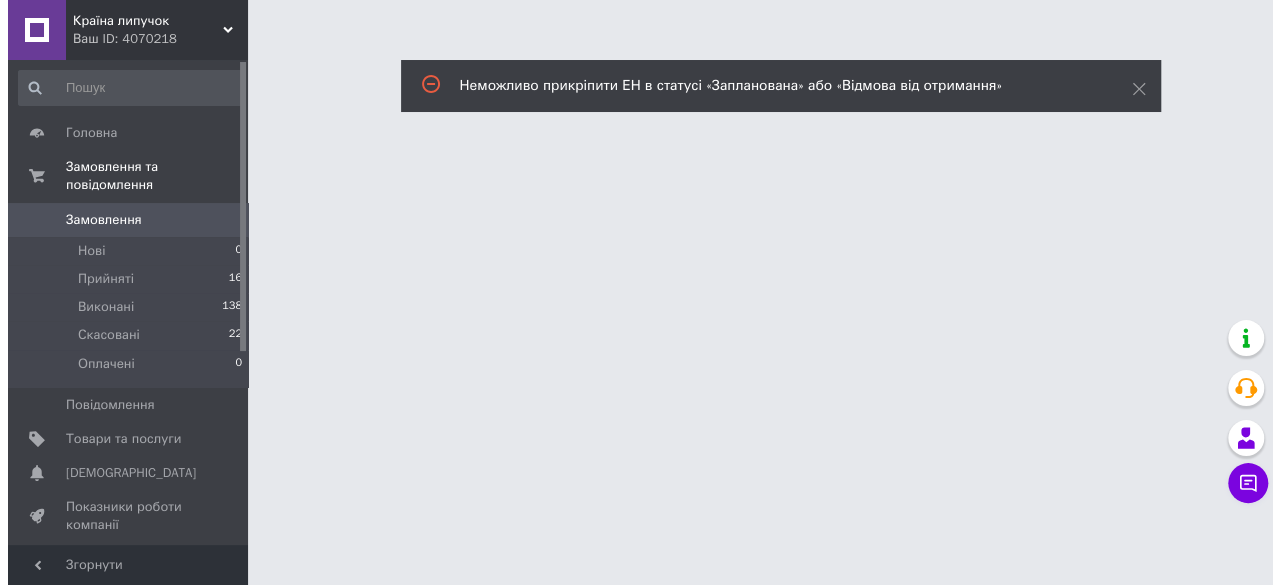 scroll, scrollTop: 0, scrollLeft: 0, axis: both 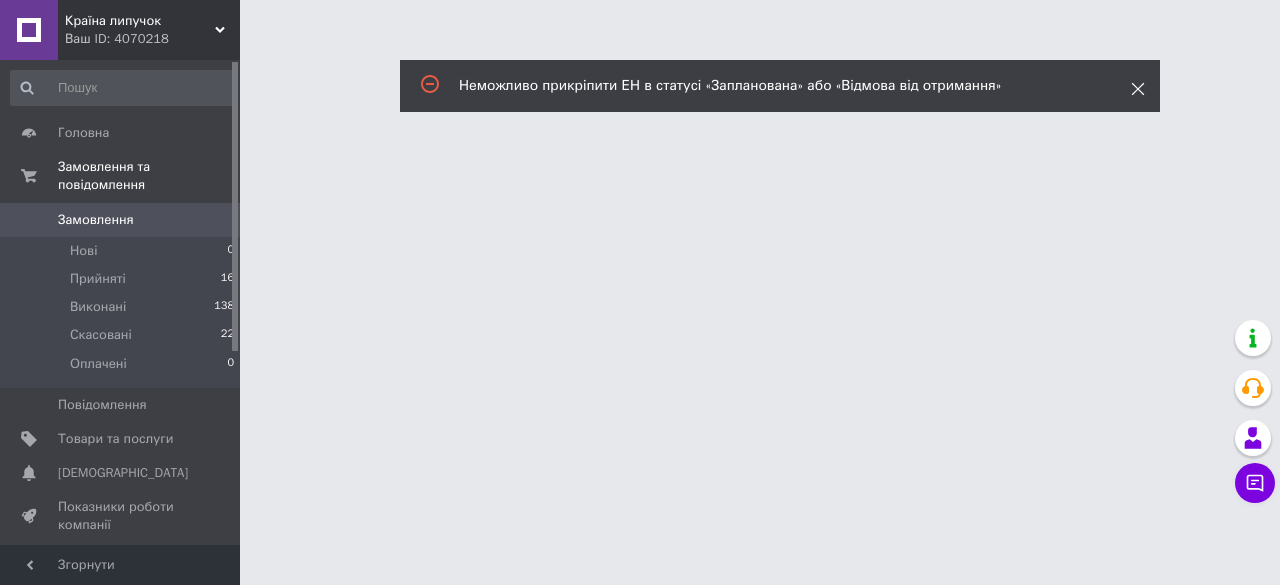 click 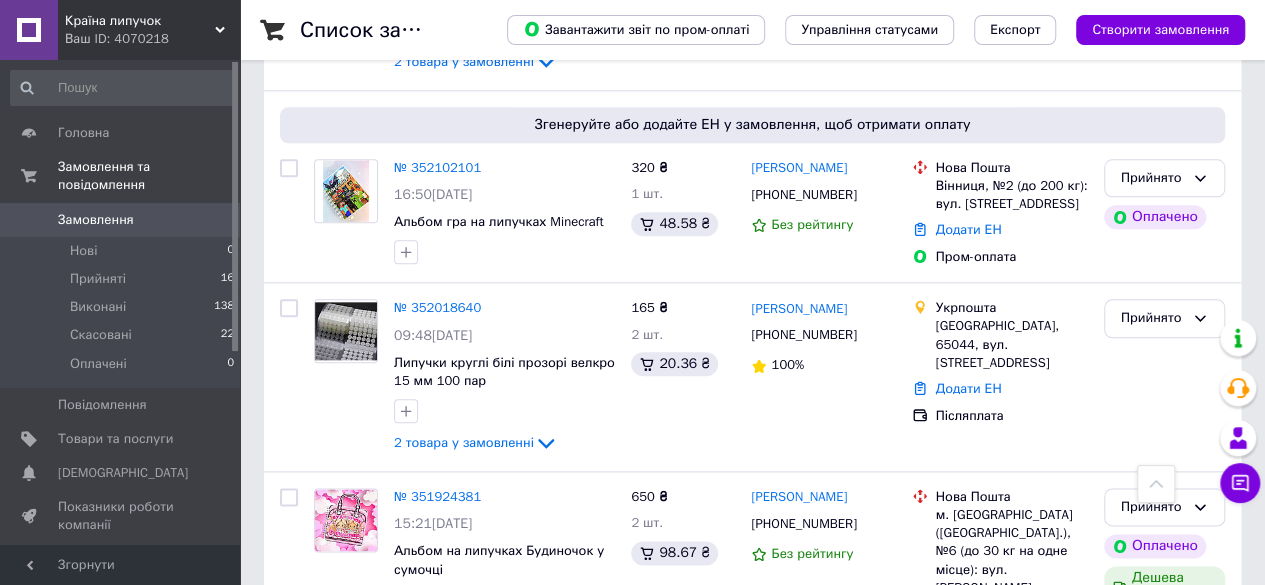 scroll, scrollTop: 1020, scrollLeft: 0, axis: vertical 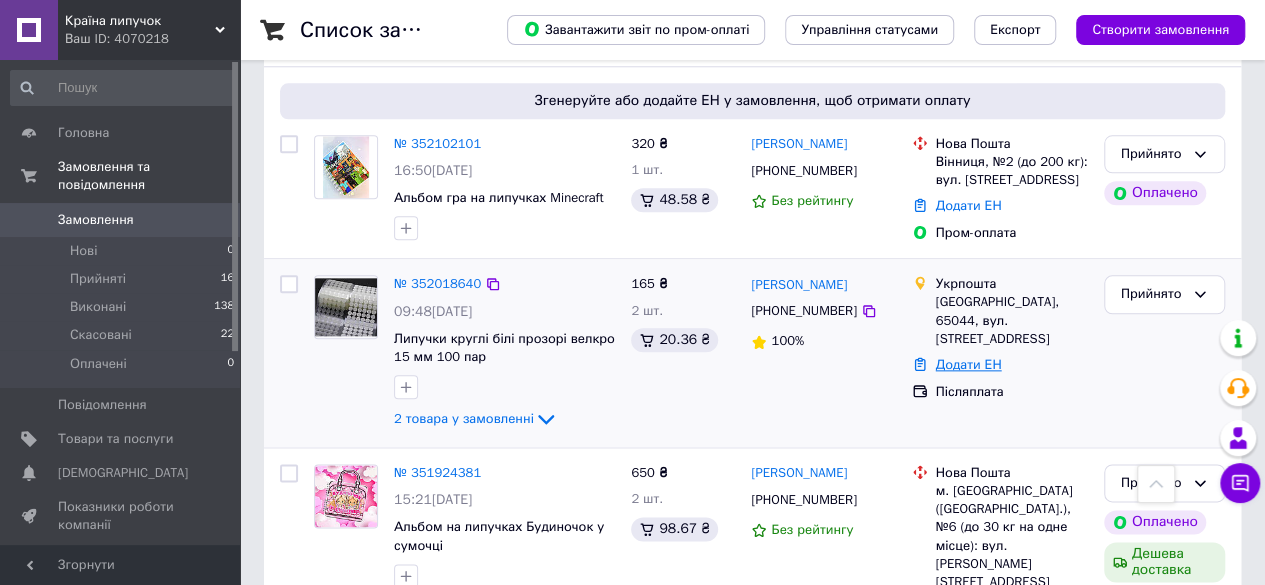 click on "Додати ЕН" at bounding box center [969, 364] 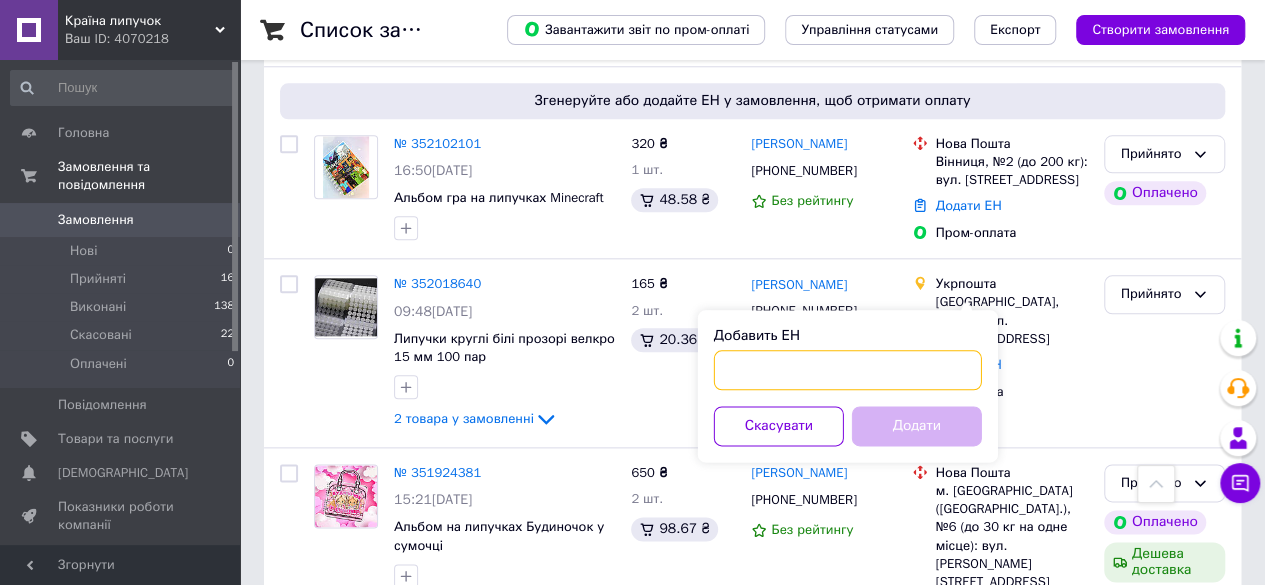 click on "Добавить ЕН" at bounding box center (848, 370) 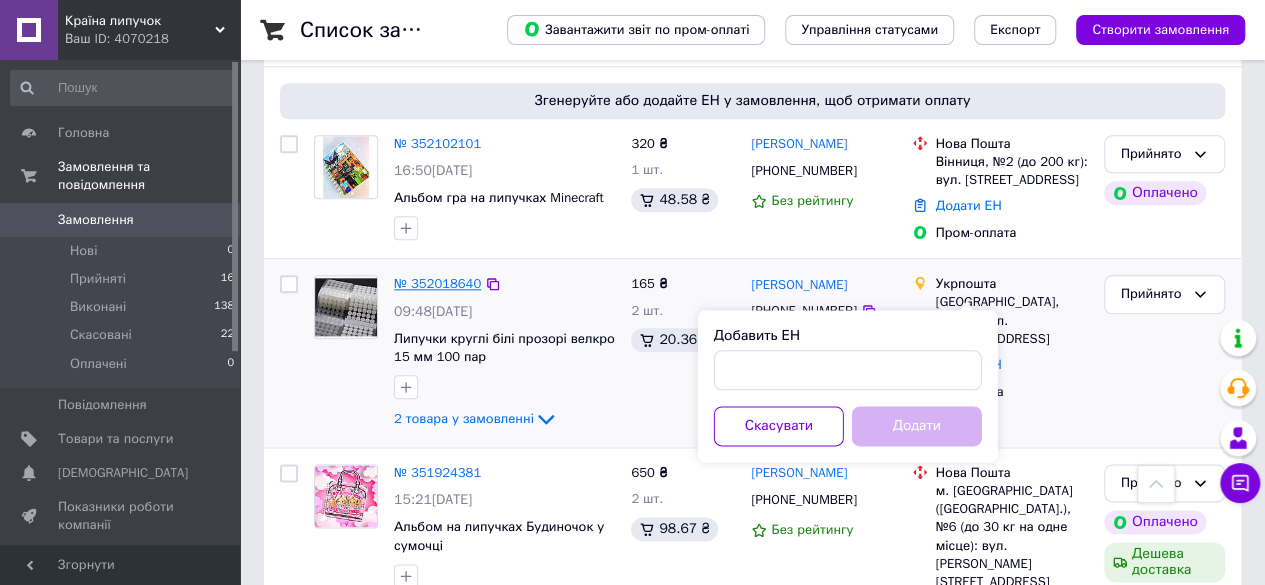 click on "№ 352018640" at bounding box center (437, 283) 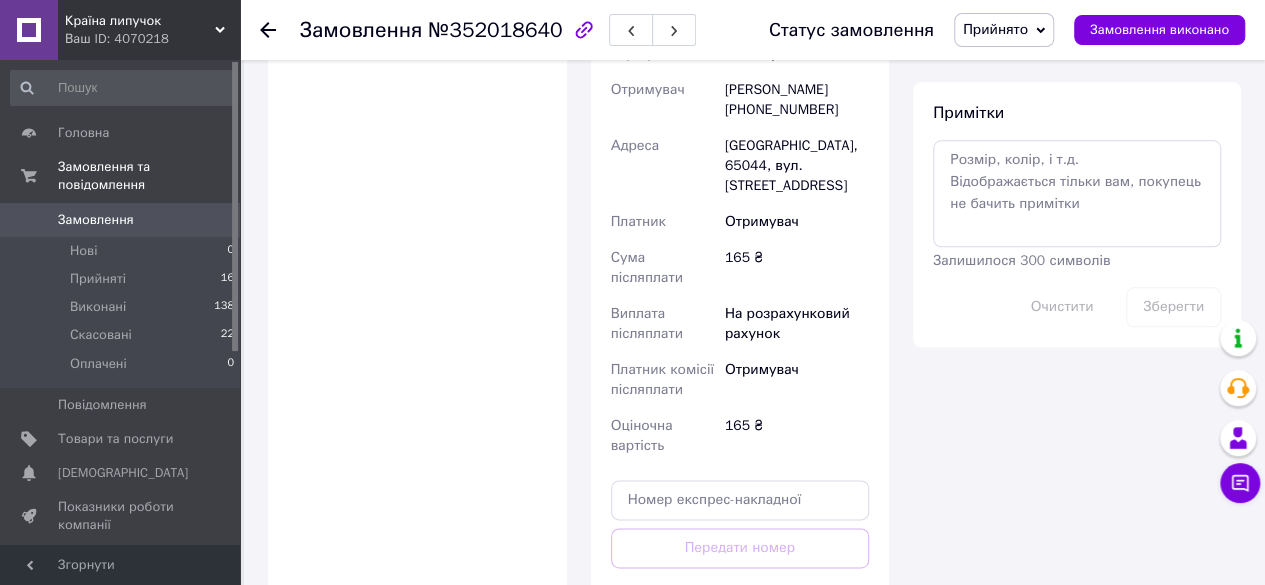 scroll, scrollTop: 1178, scrollLeft: 0, axis: vertical 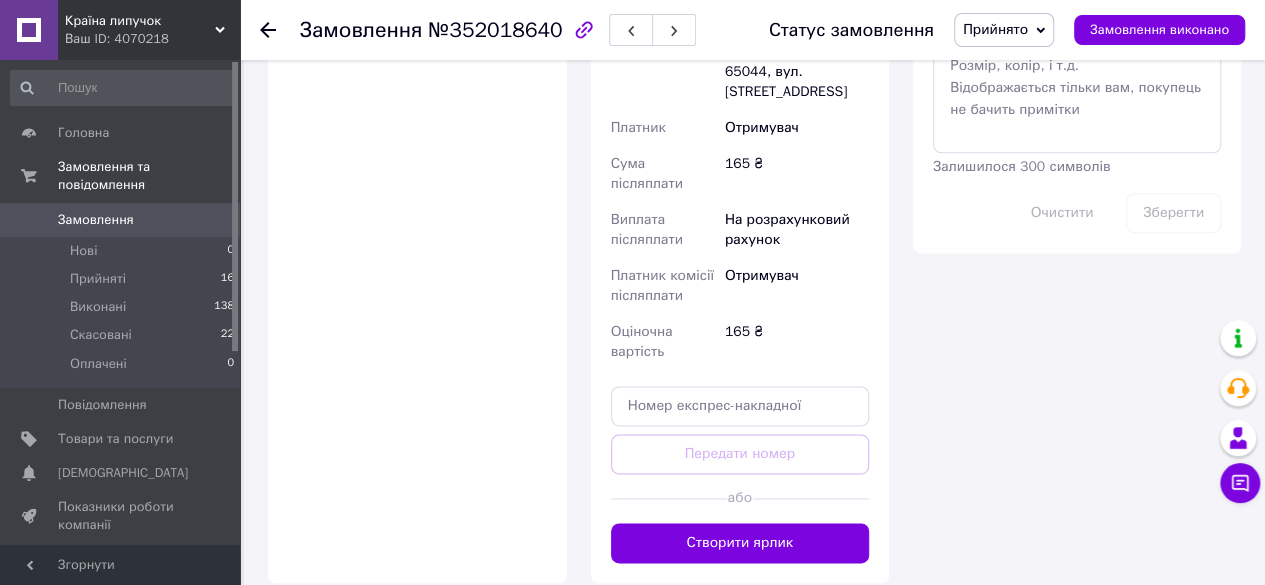 click on "Менеджер Чат з покупцем Тех підтримка
Чат з покупцем" at bounding box center [1240, 411] 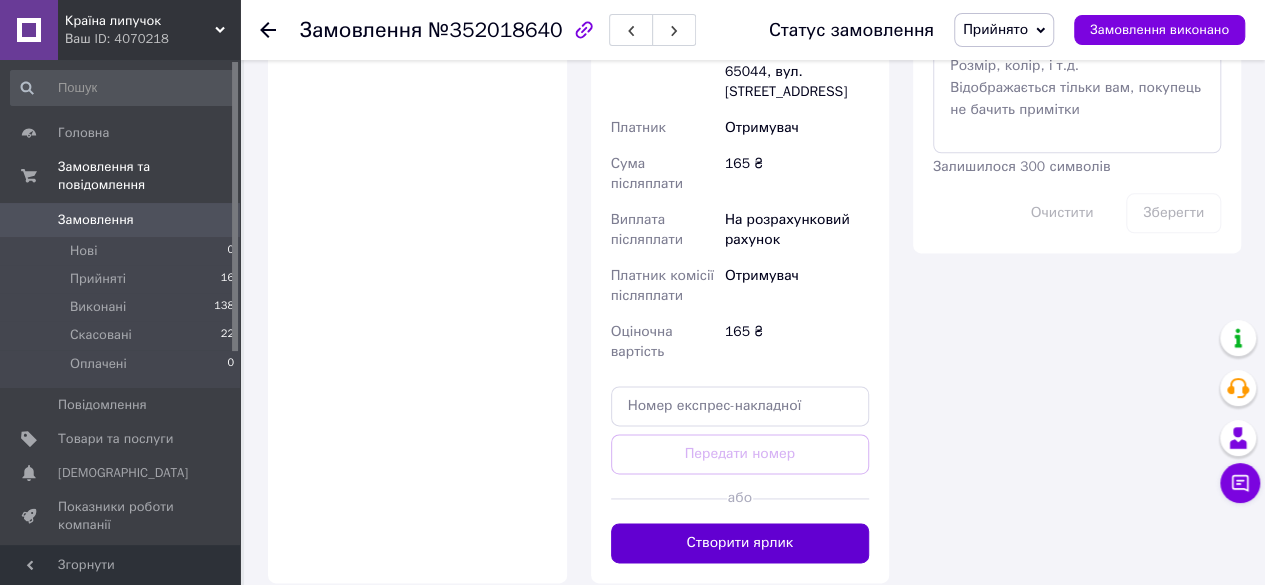click on "Створити ярлик" at bounding box center [740, 543] 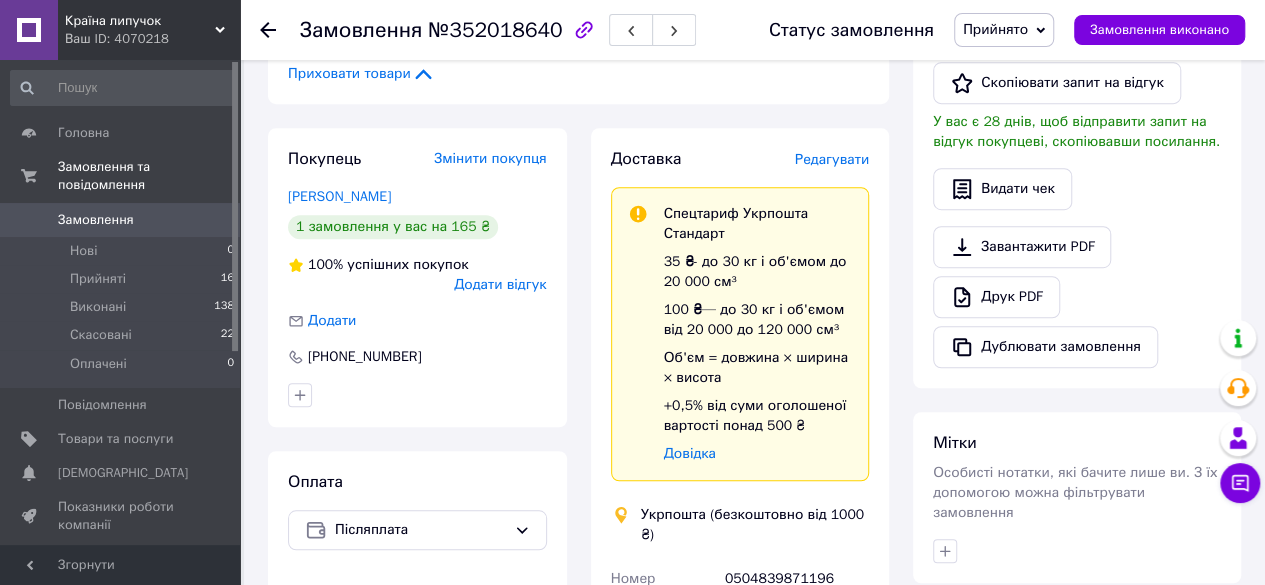 scroll, scrollTop: 542, scrollLeft: 0, axis: vertical 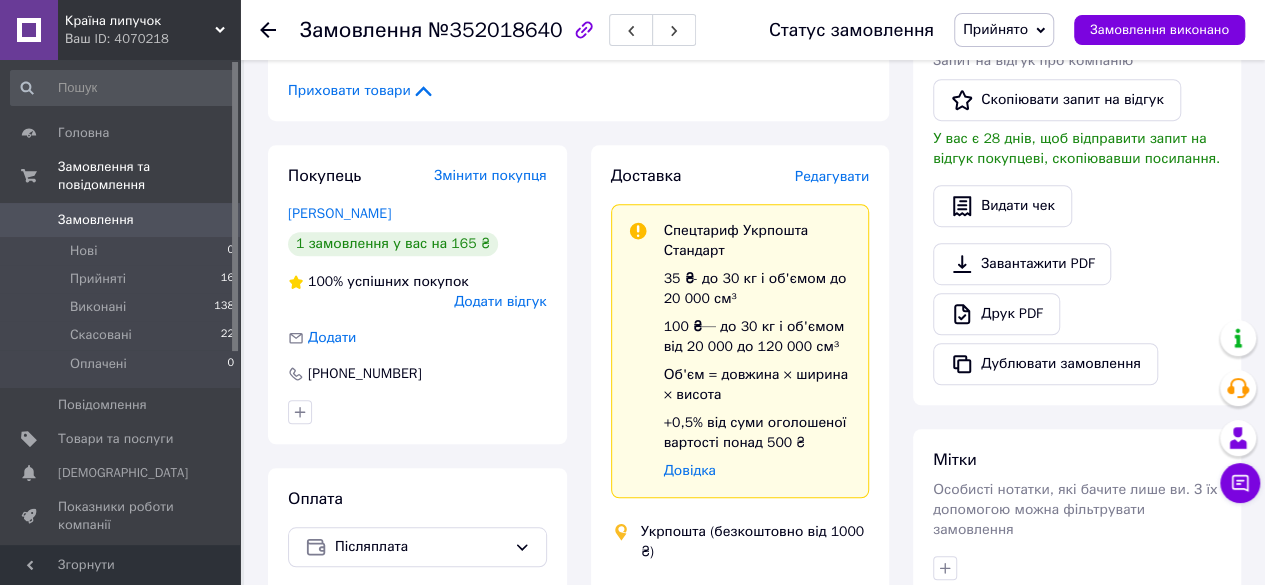 click on "Редагувати" at bounding box center [832, 176] 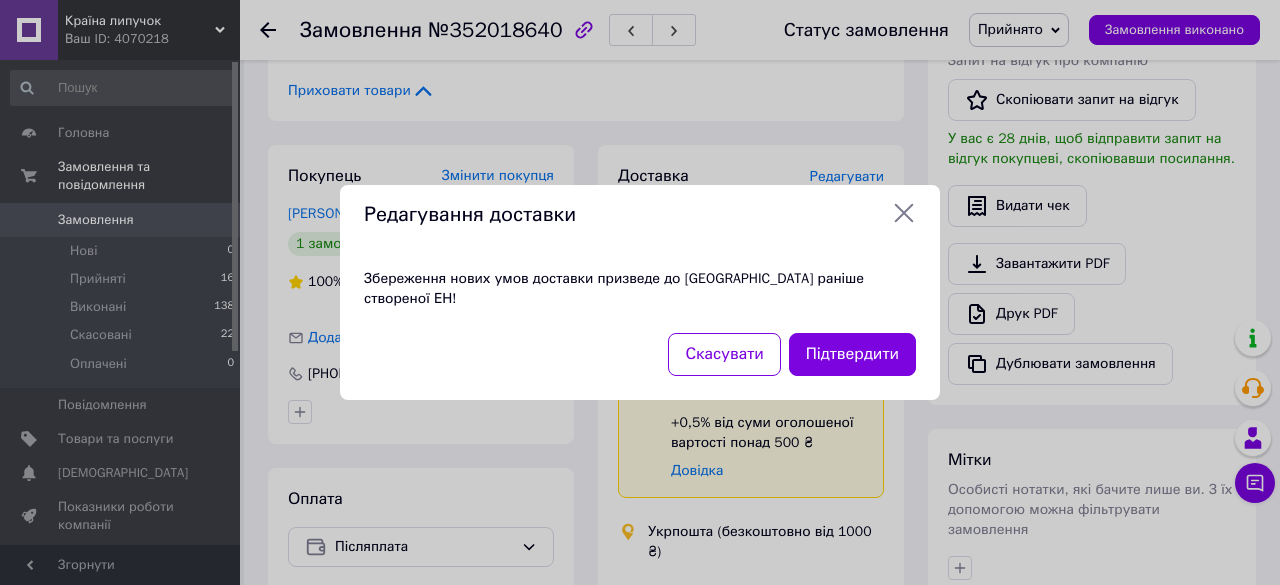 click 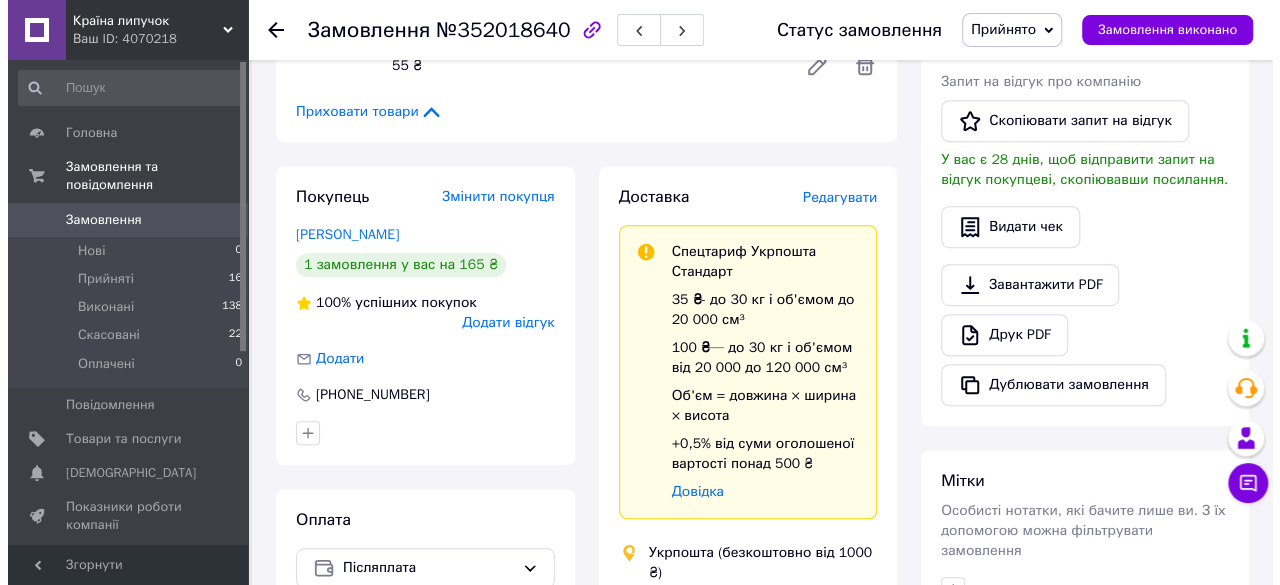 scroll, scrollTop: 514, scrollLeft: 0, axis: vertical 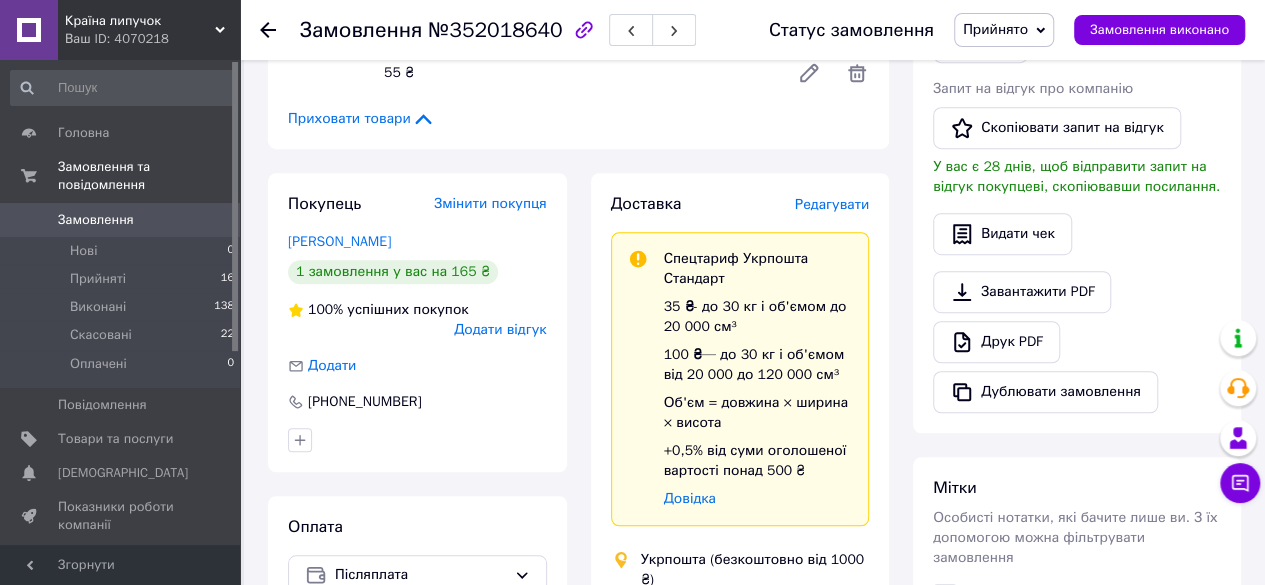click on "Редагувати" at bounding box center [832, 204] 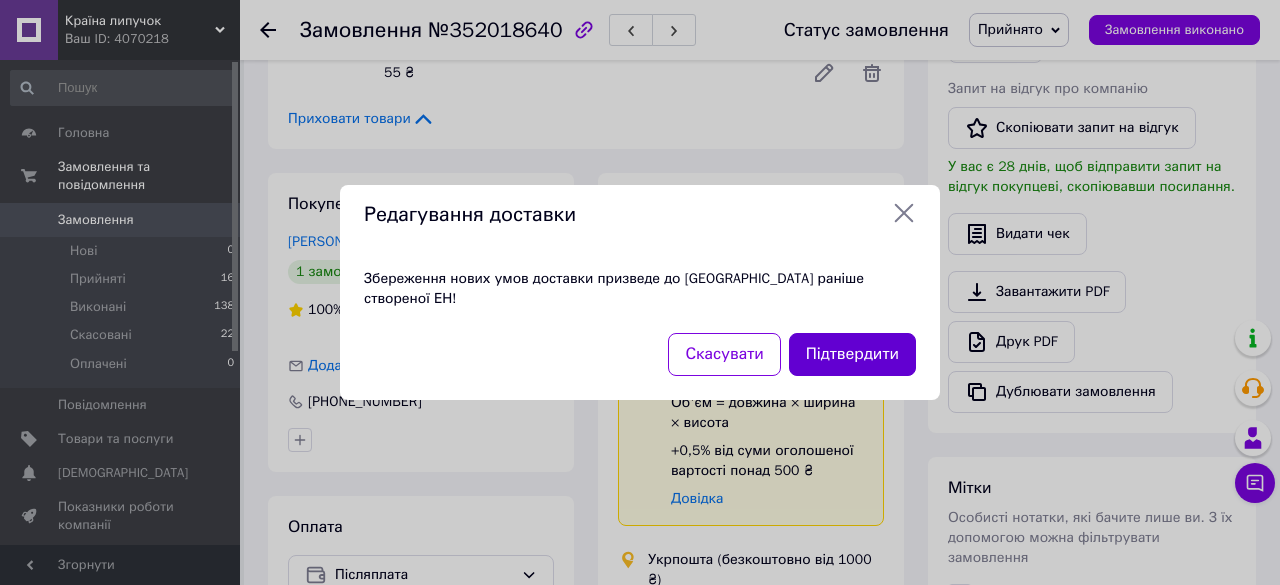 click on "Підтвердити" at bounding box center (852, 354) 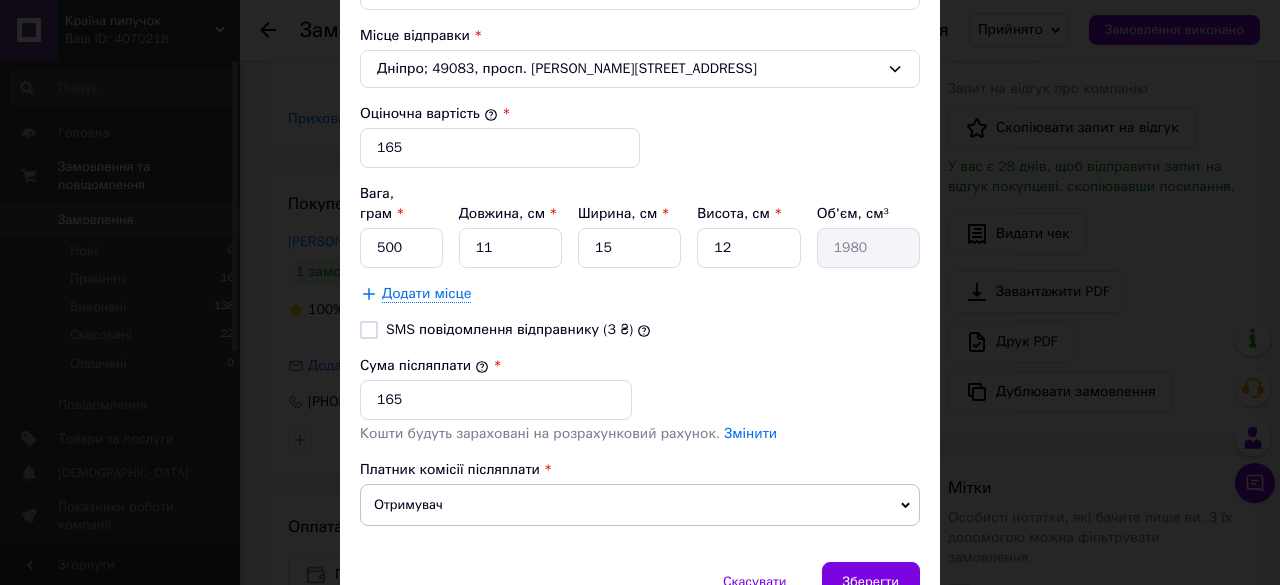 scroll, scrollTop: 756, scrollLeft: 0, axis: vertical 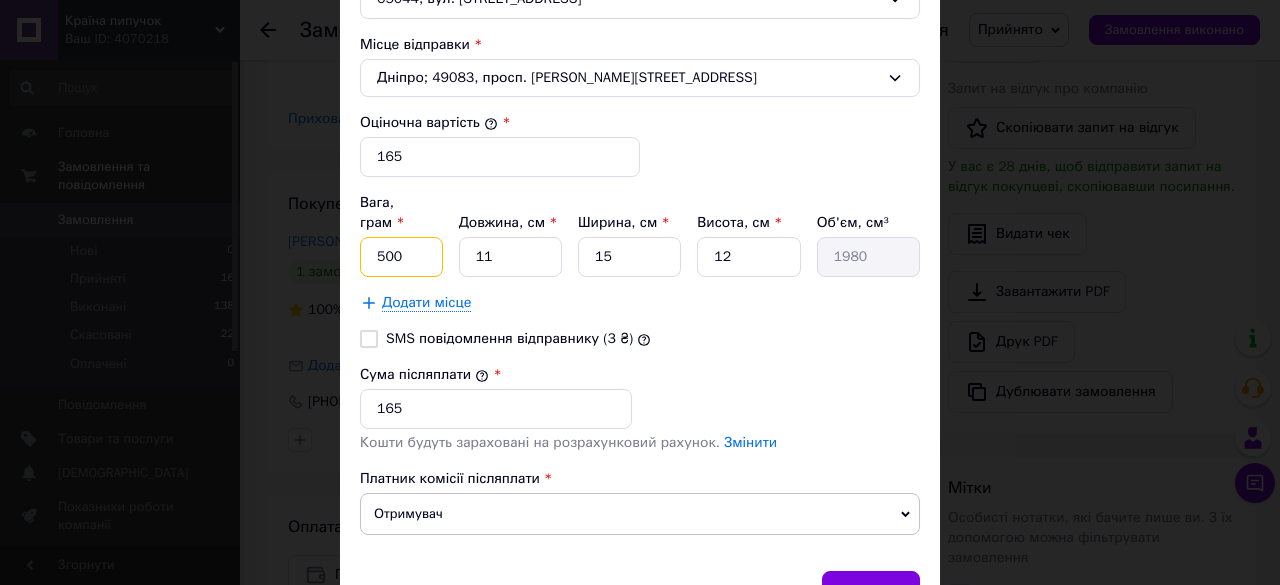 drag, startPoint x: 409, startPoint y: 225, endPoint x: 346, endPoint y: 216, distance: 63.63961 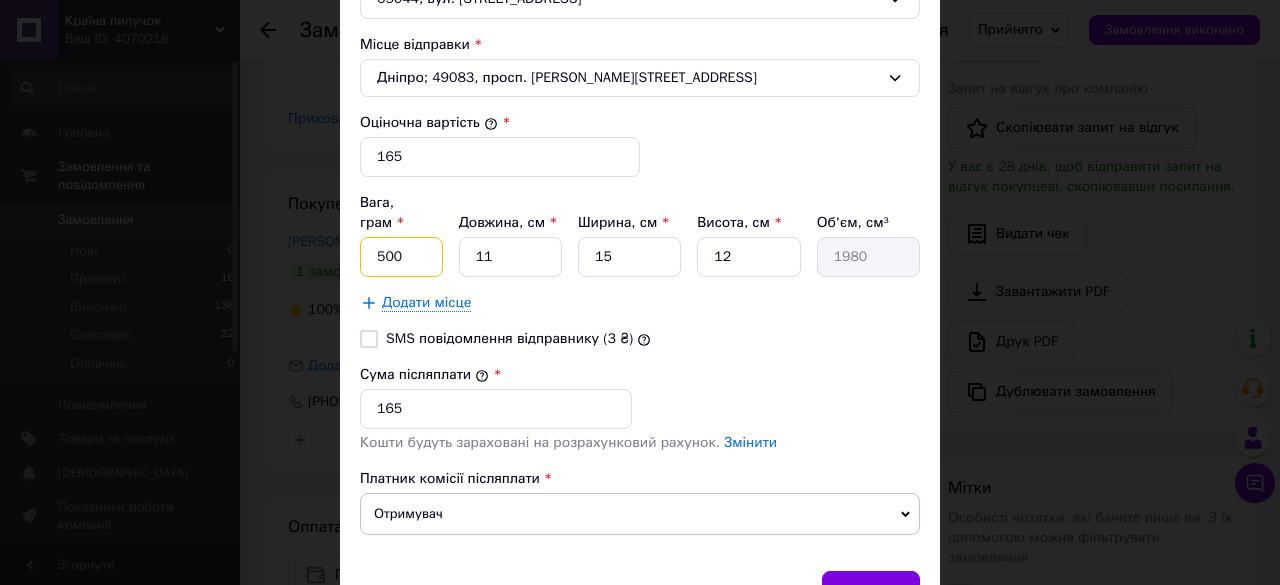 click on "Спосіб доставки Укрпошта (безкоштовно від 1000 ₴) Тариф     * Стандарт Платник   * Отримувач Прізвище отримувача   * [PERSON_NAME] Ім'я отримувача   * [PERSON_NAME] батькові отримувача Телефон отримувача   * [PHONE_NUMBER] Тип доставки     * Склад - склад Місто [GEOGRAPHIC_DATA] Відділення 65044, вул. Семінарська, 1 Місце відправки   * Дніпро; 49083, просп. Слобожанський, 40А Оціночна вартість     * 165 Вага, грам   * 500 Довжина, см   * 11 Ширина, см   * 15 Висота, см   * 12 Об'єм, см³ 1980 Додати місце SMS повідомлення відправнику (3 ₴)   Сума післяплати     * 165 Кошти будуть зараховані на розрахунковий рахунок." at bounding box center [640, -27] 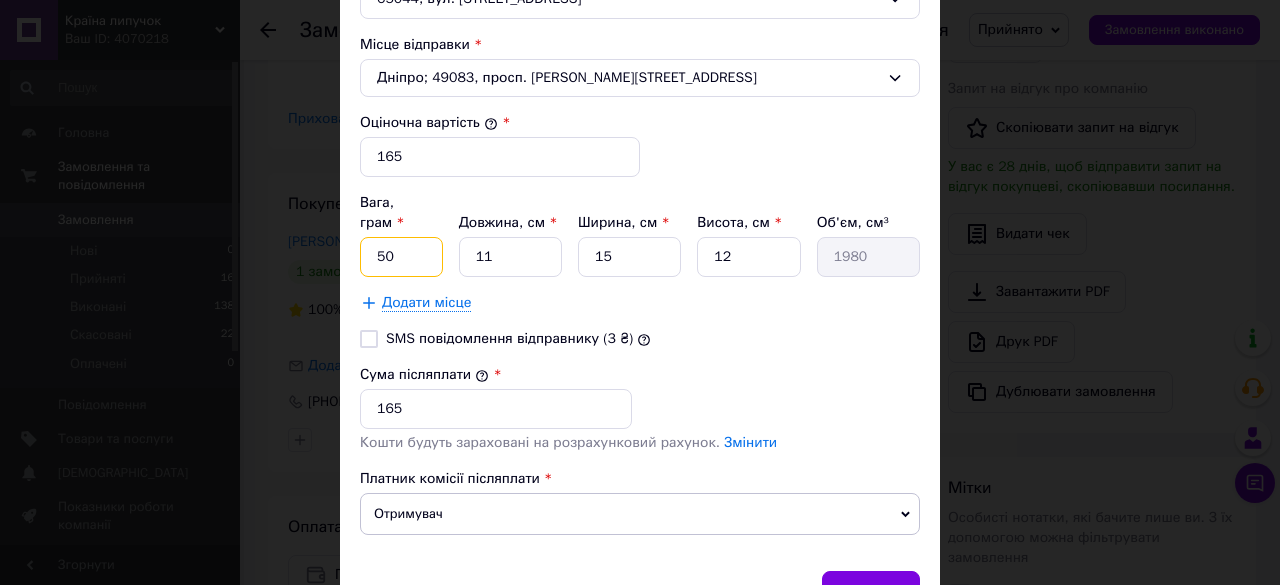 type on "50" 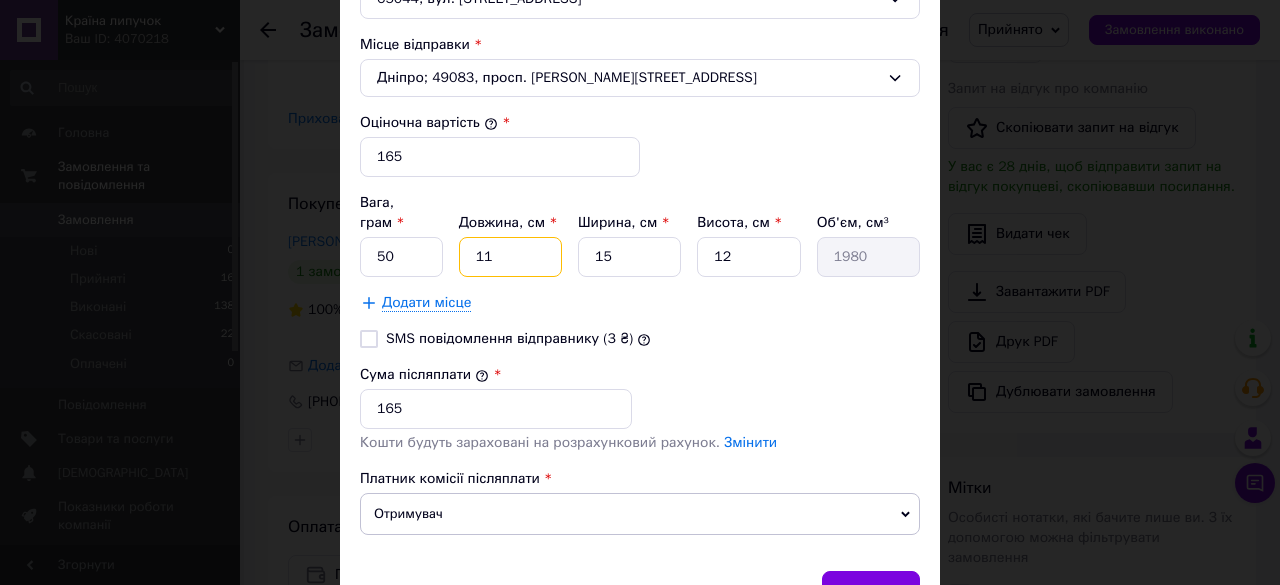 drag, startPoint x: 508, startPoint y: 229, endPoint x: 442, endPoint y: 248, distance: 68.68042 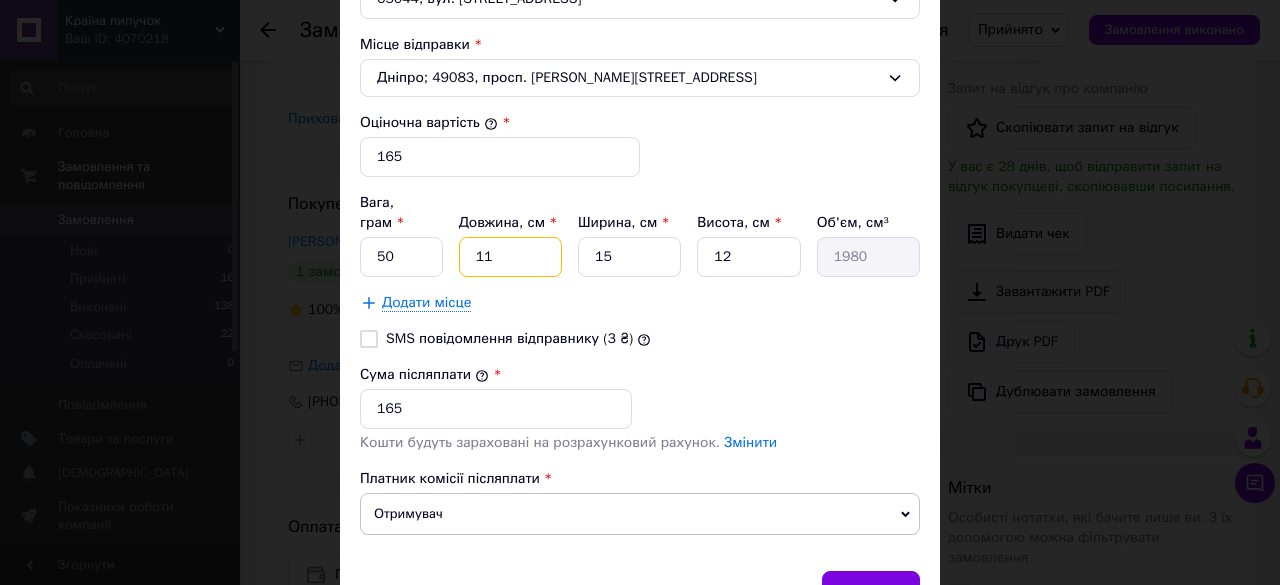 type on "2" 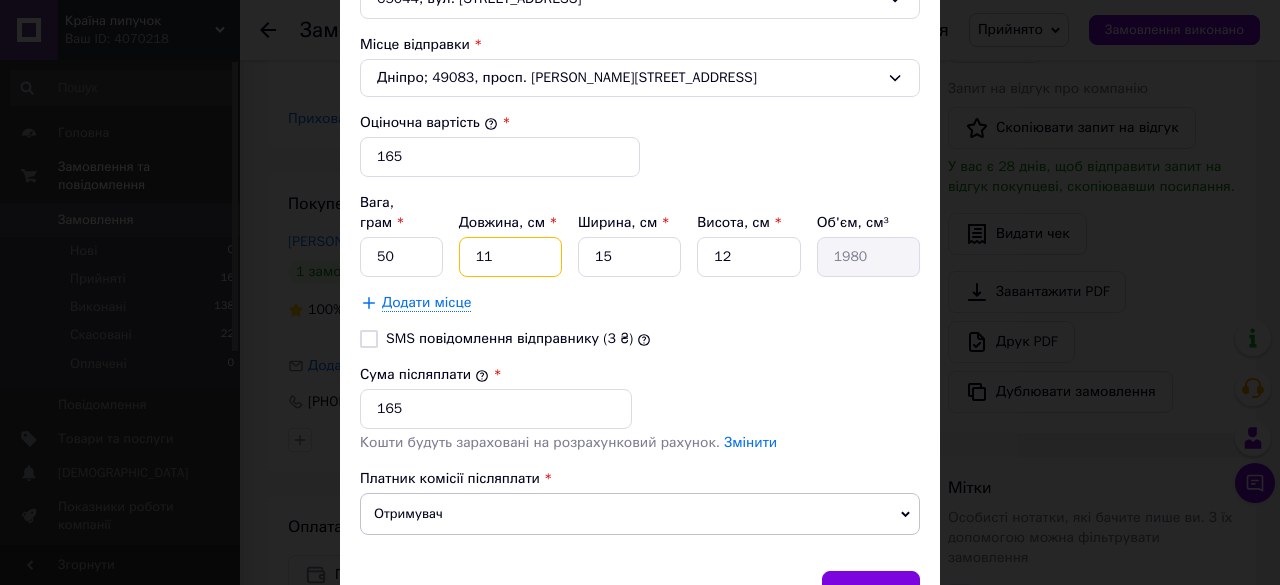 type on "360" 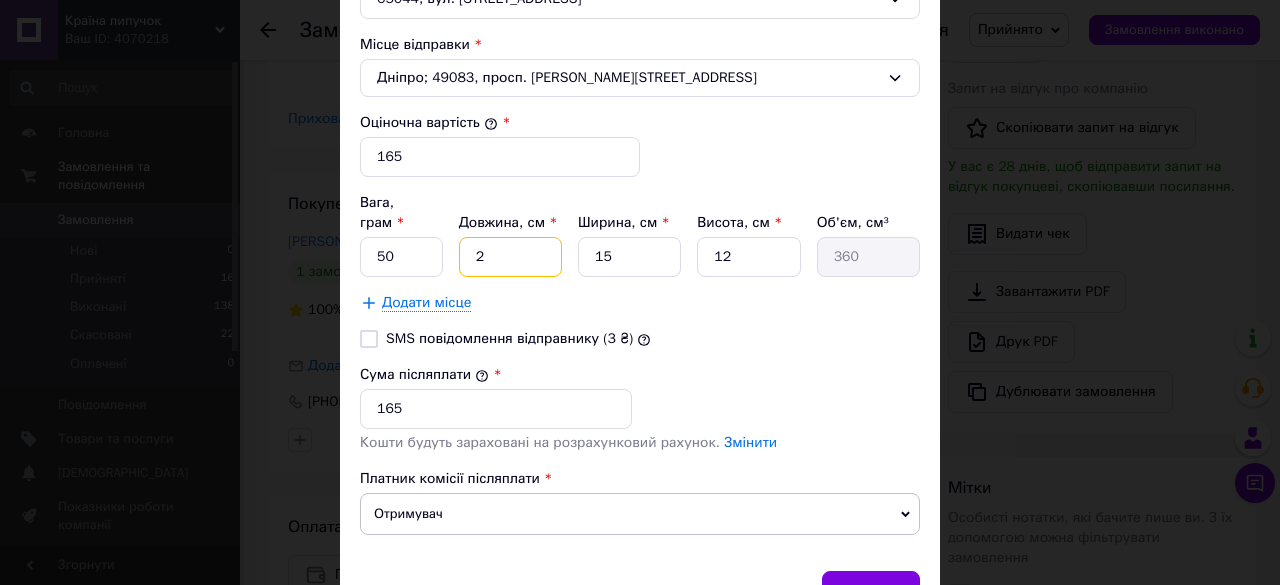 type on "22" 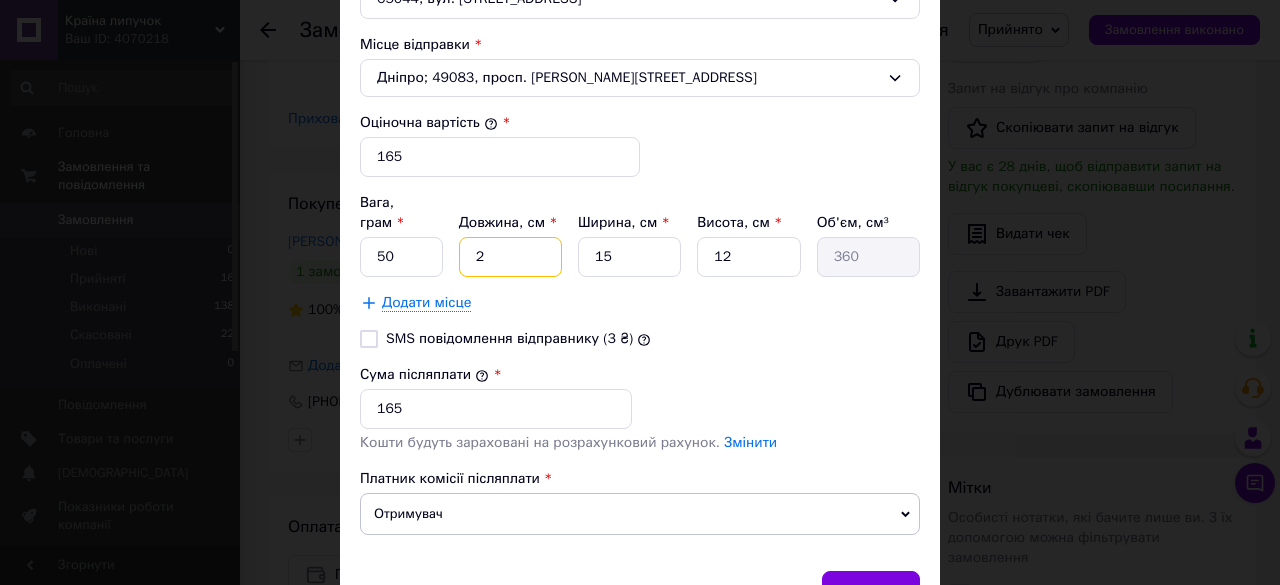 type on "3960" 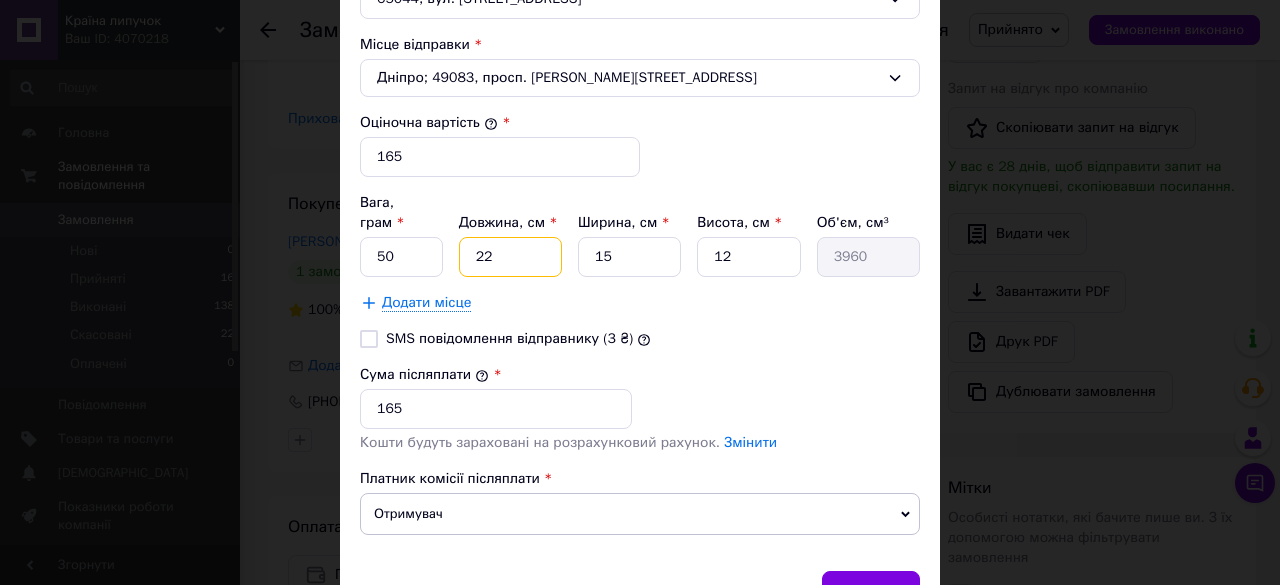 type on "22" 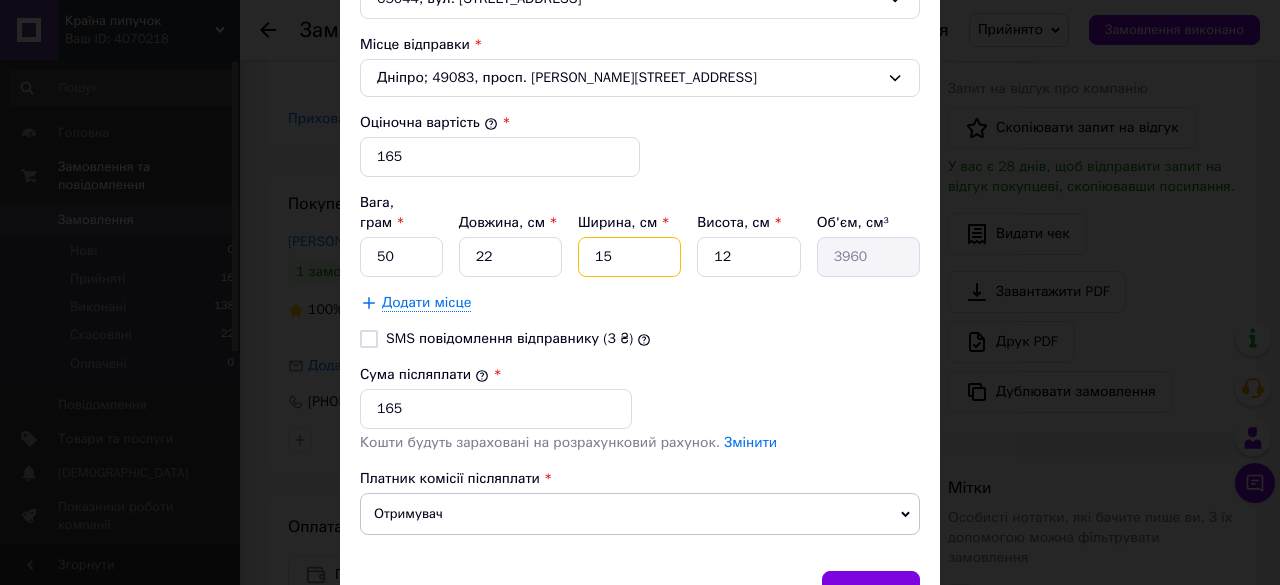 click on "15" at bounding box center [629, 257] 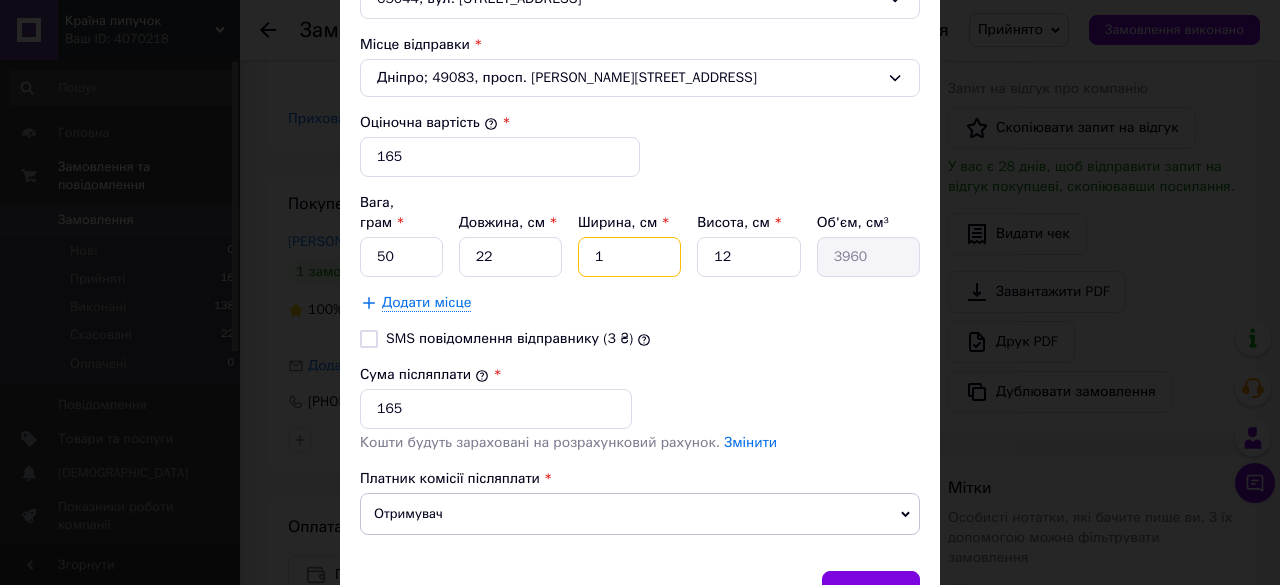 type on "1" 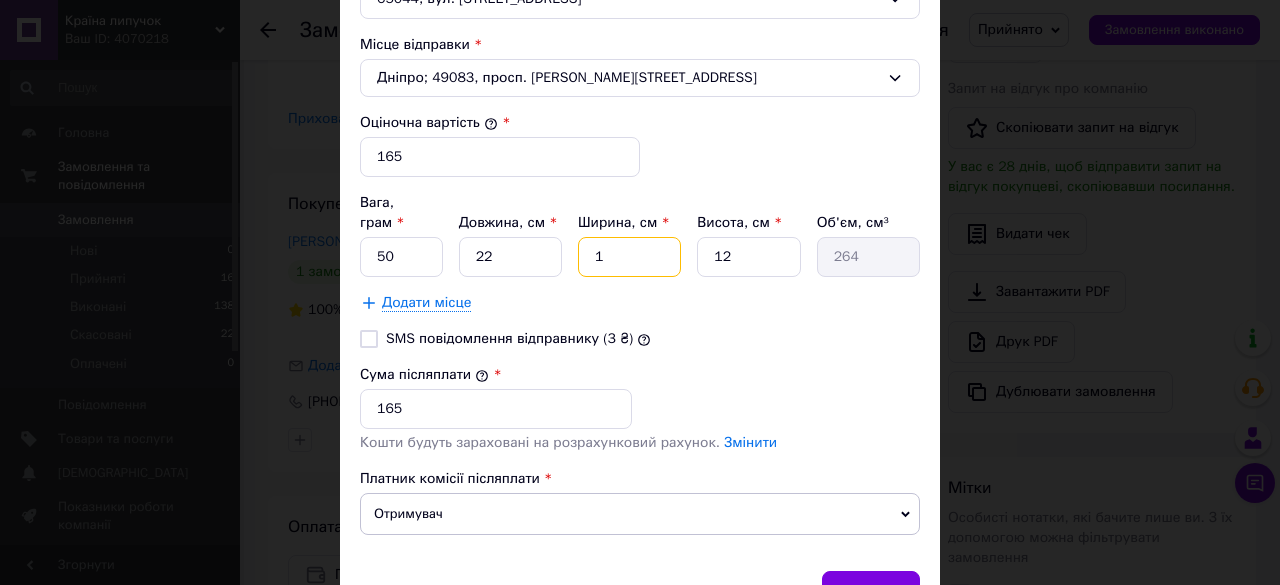 type on "16" 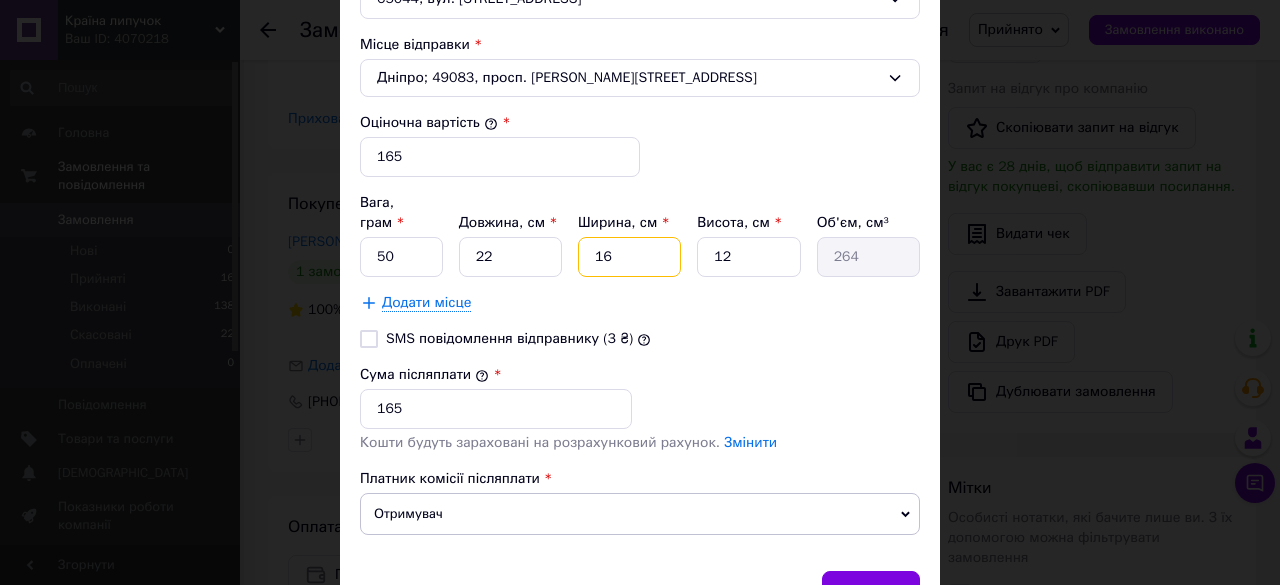 type on "4224" 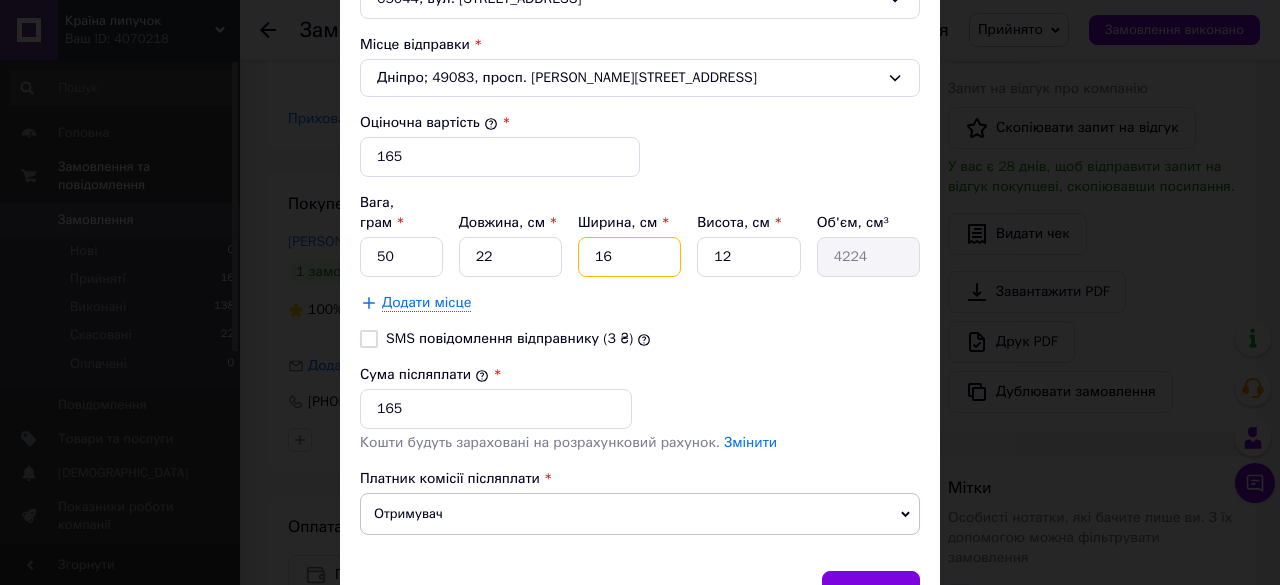 type on "16" 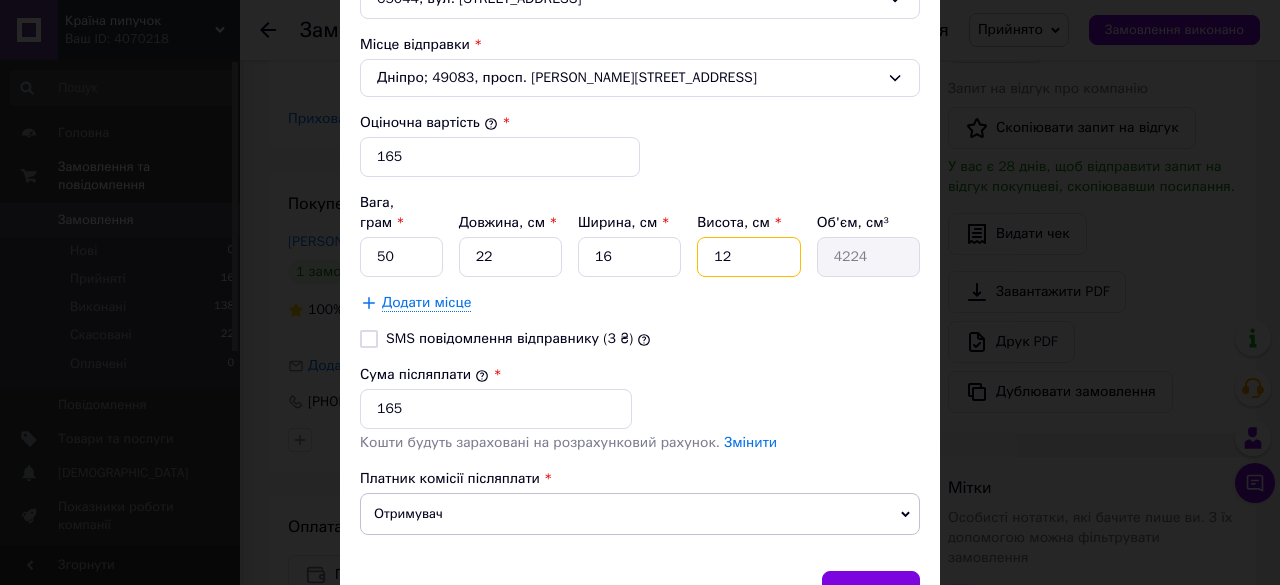 drag, startPoint x: 752, startPoint y: 234, endPoint x: 688, endPoint y: 248, distance: 65.51336 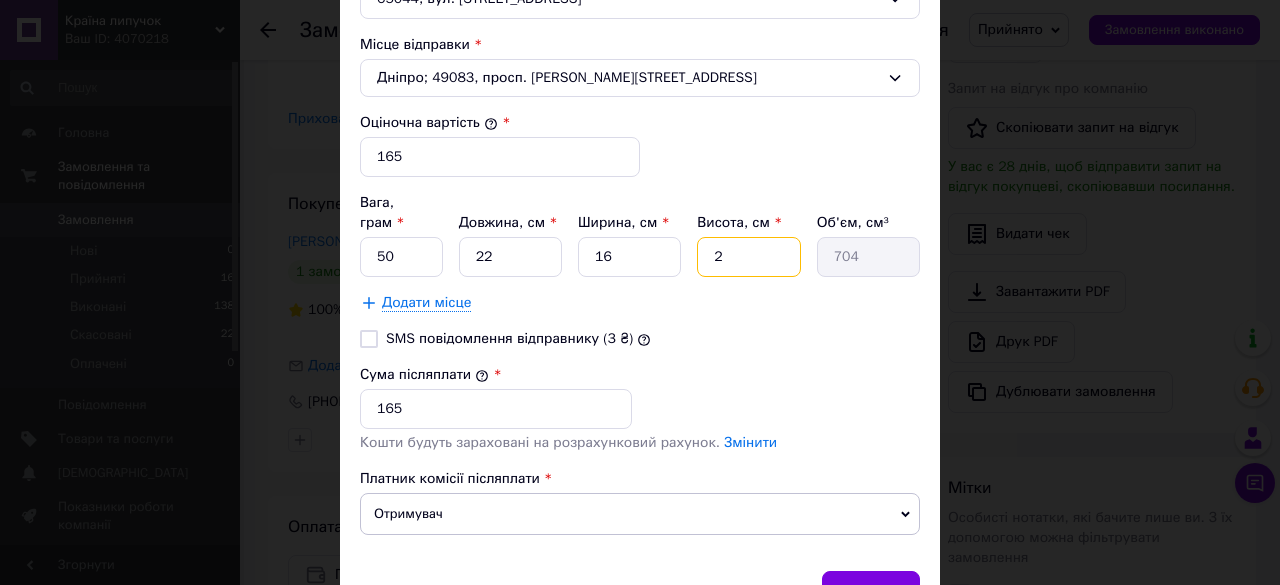 type on "2" 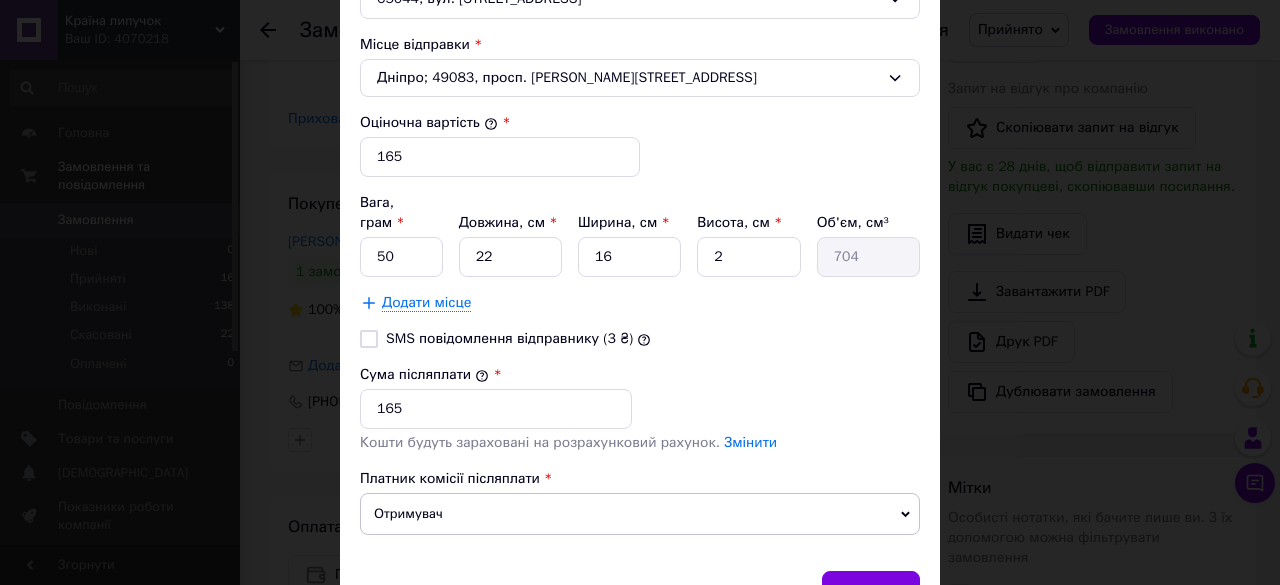 click on "[PERSON_NAME]     * [PERSON_NAME]   * Отримувач Прізвище отримувача   * [PERSON_NAME] Ім'я отримувача   * [PERSON_NAME] батькові отримувача Телефон отримувача   * [PHONE_NUMBER] Тип доставки     * Склад - склад Місто [GEOGRAPHIC_DATA] Відділення 65044, вул. Семінарська, 1 Місце відправки   * Дніпро; 49083, просп. Слобожанський, 40А Оціночна вартість     * 165 Вага, грам   * 50 Довжина, см   * 22 Ширина, см   * 16 Висота, см   * 2 Об'єм, см³ 704 Додати місце SMS повідомлення відправнику (3 ₴)   Сума післяплати     * 165 Кошти будуть зараховані на розрахунковий рахунок.   Змінити Платник комісії післяплати Отримувач" at bounding box center (640, 13) 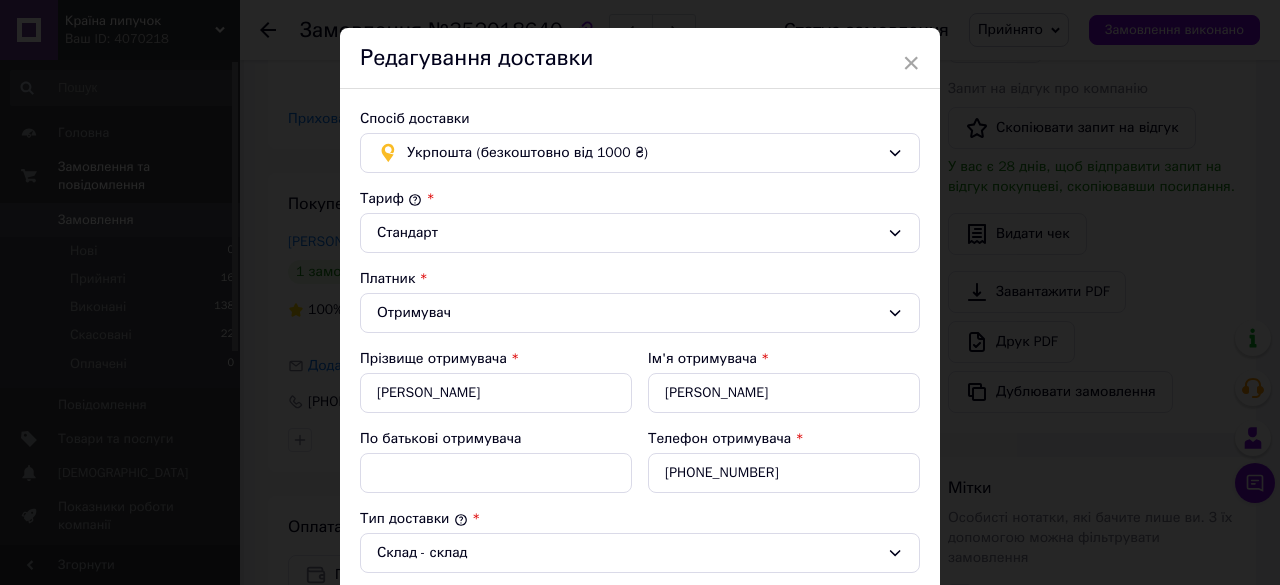 scroll, scrollTop: 0, scrollLeft: 0, axis: both 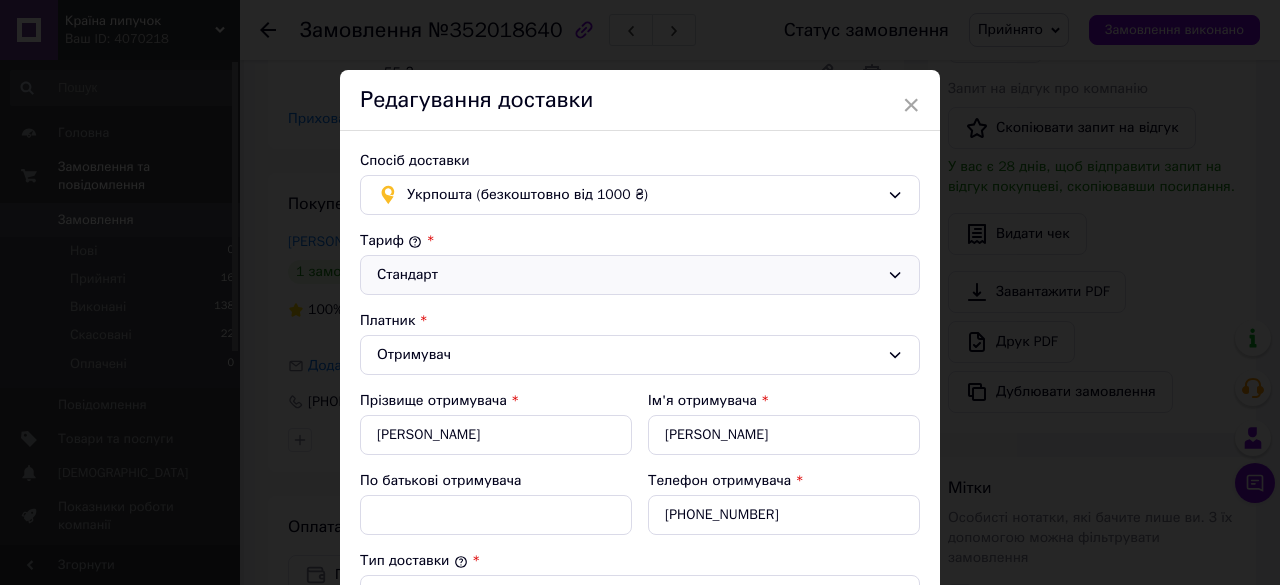 click on "Стандарт" at bounding box center (640, 275) 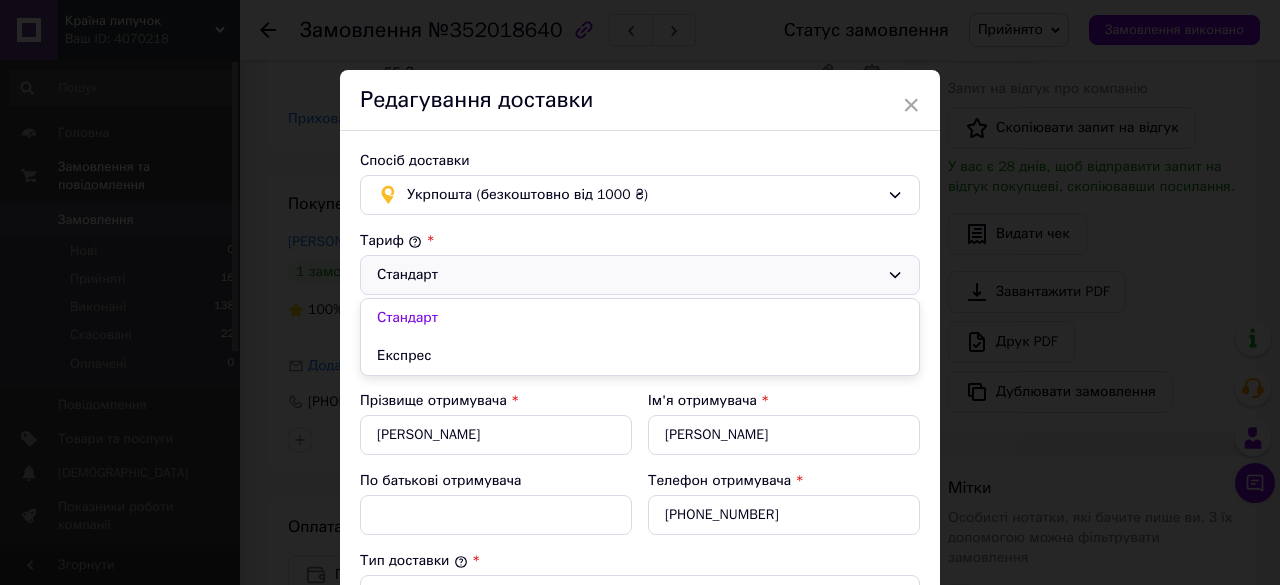 click on "Тариф     *" at bounding box center (640, 241) 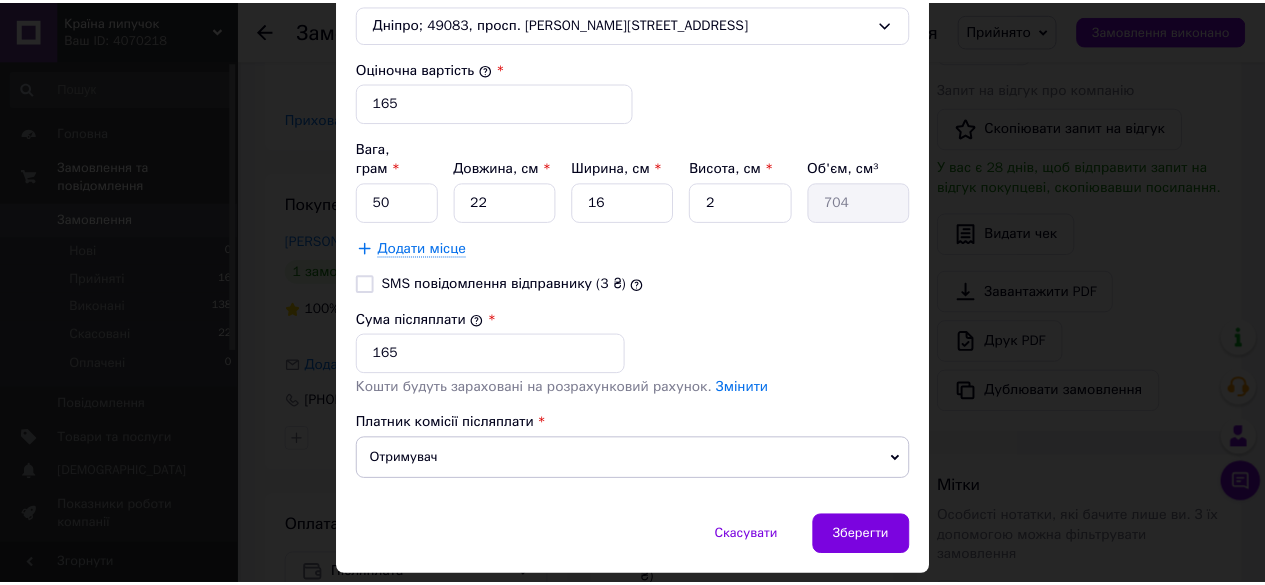 scroll, scrollTop: 832, scrollLeft: 0, axis: vertical 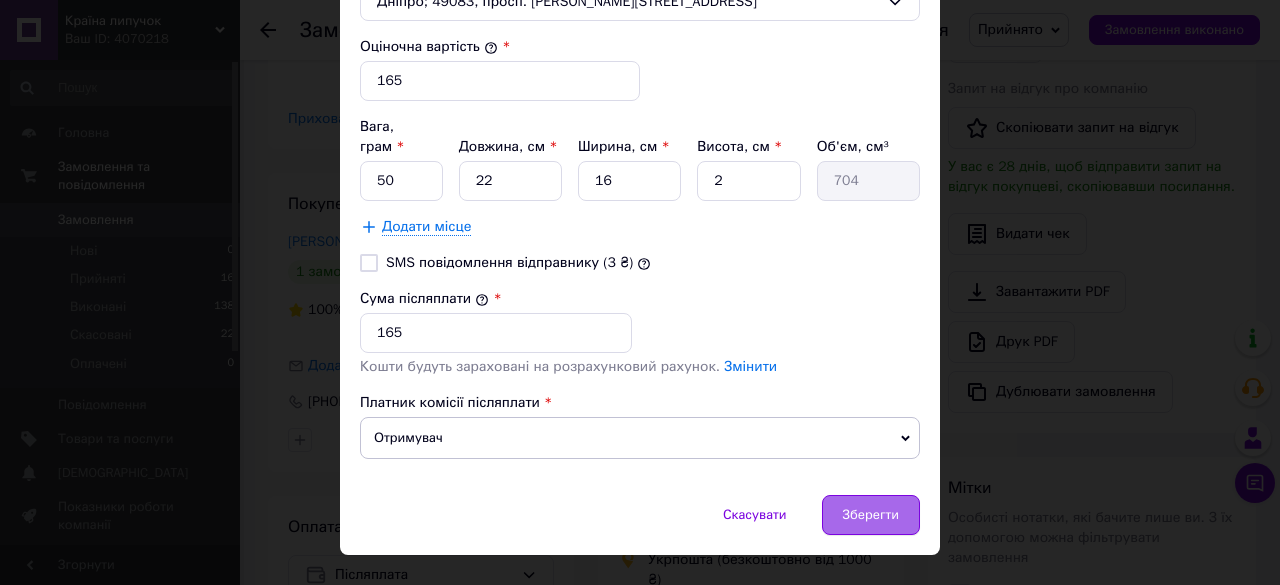 click on "Зберегти" at bounding box center (871, 515) 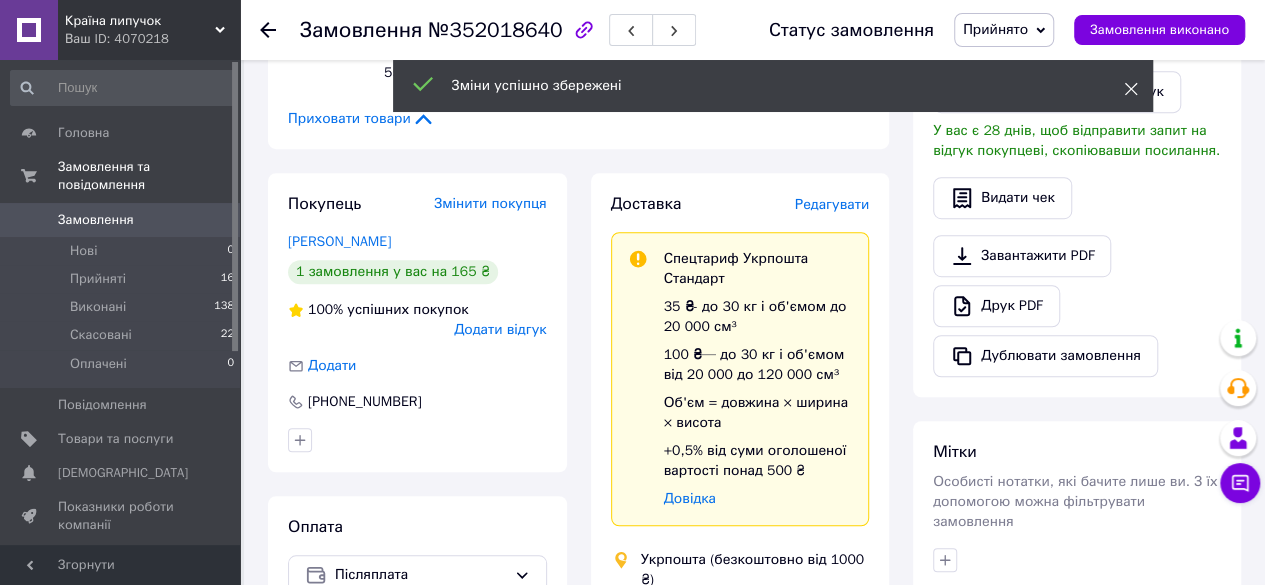 drag, startPoint x: 1140, startPoint y: 89, endPoint x: 1125, endPoint y: 93, distance: 15.524175 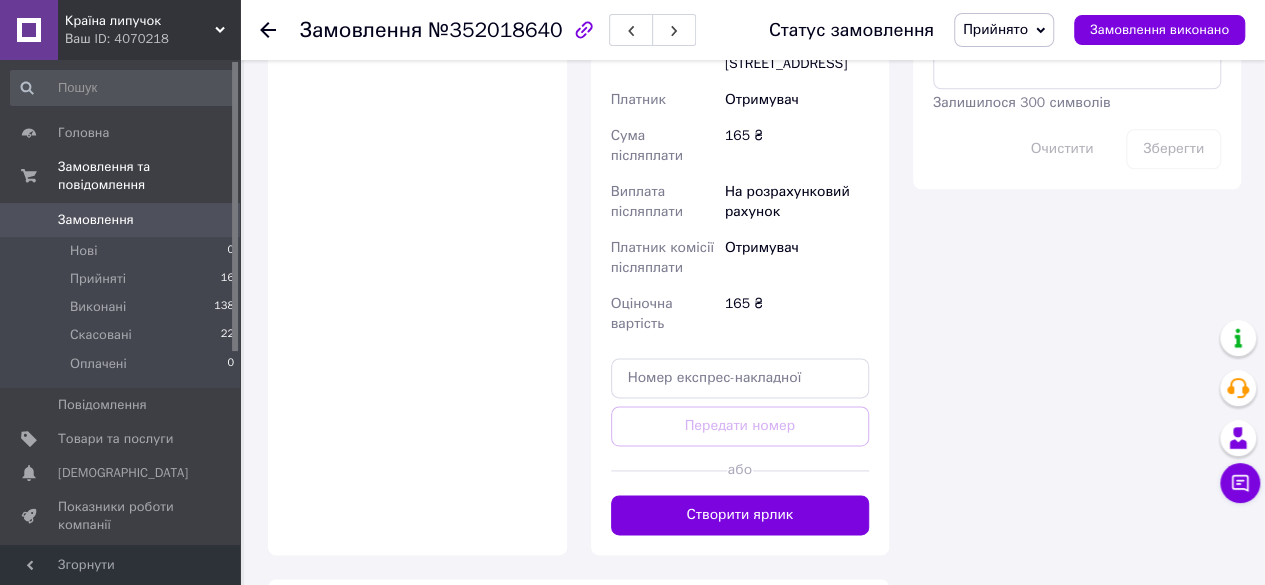 scroll, scrollTop: 1251, scrollLeft: 0, axis: vertical 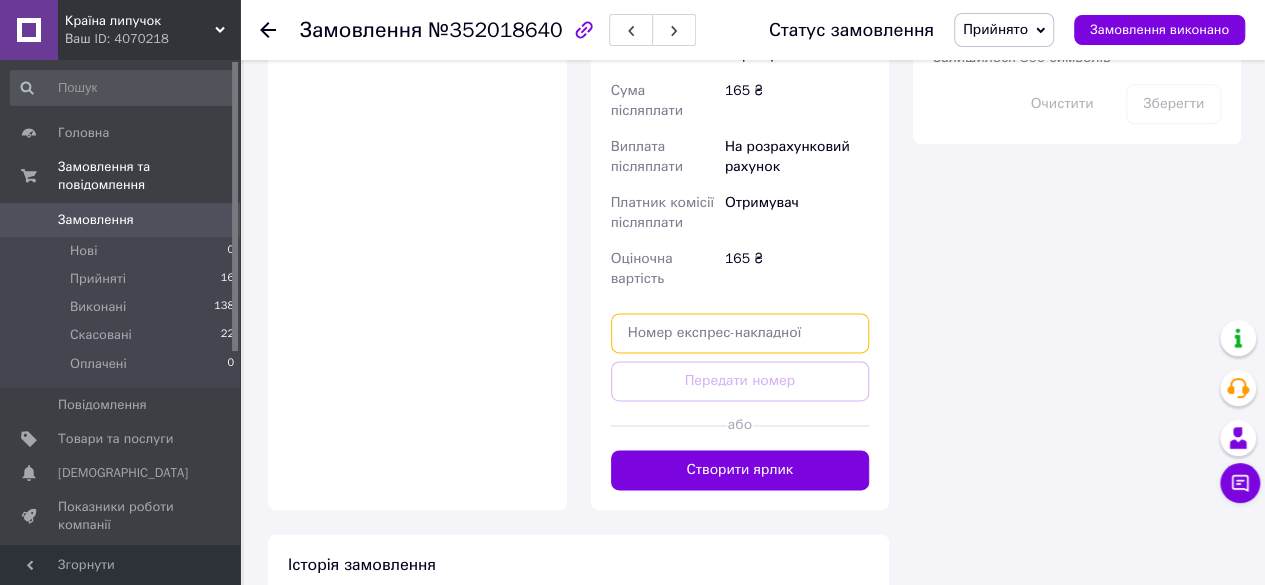 click at bounding box center (740, 333) 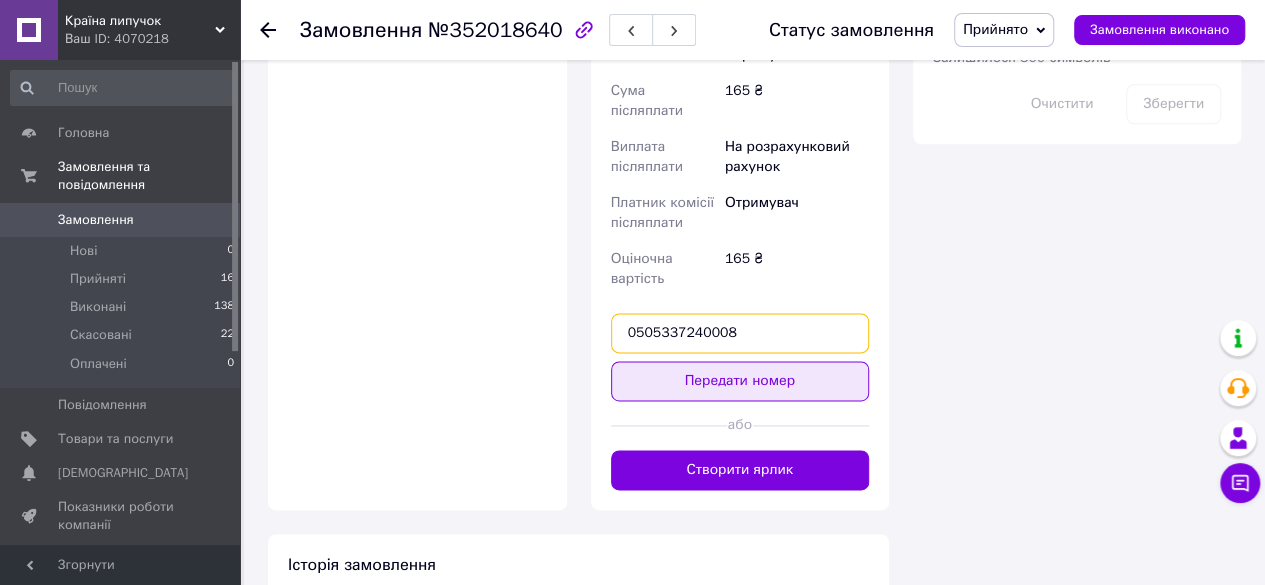 type on "0505337240008" 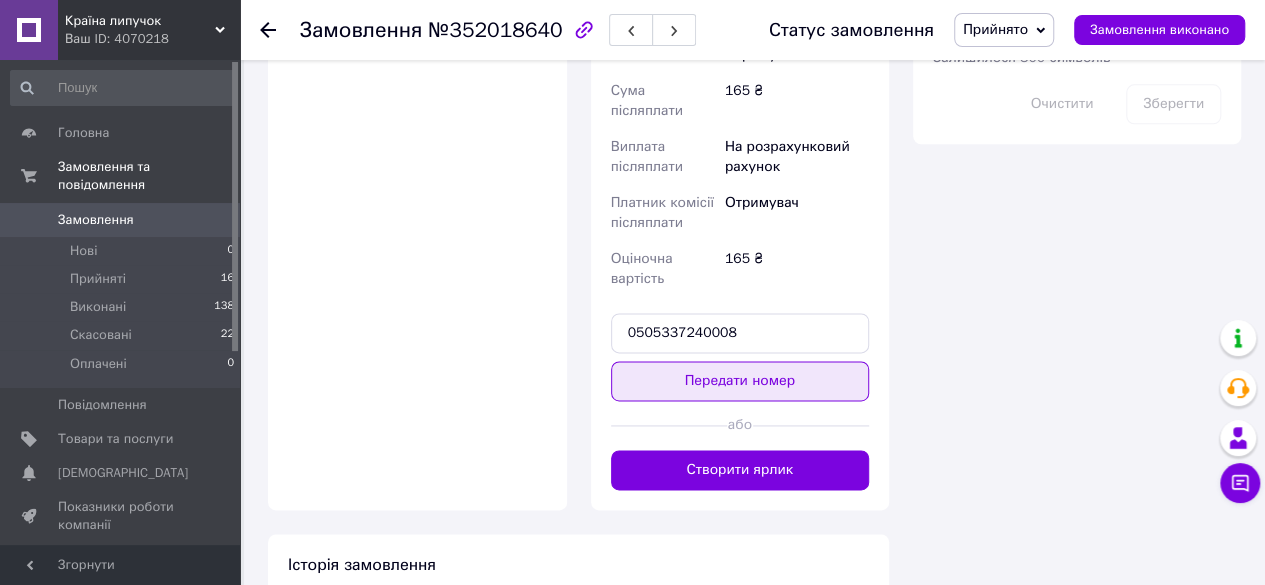 click on "Передати номер" at bounding box center (740, 381) 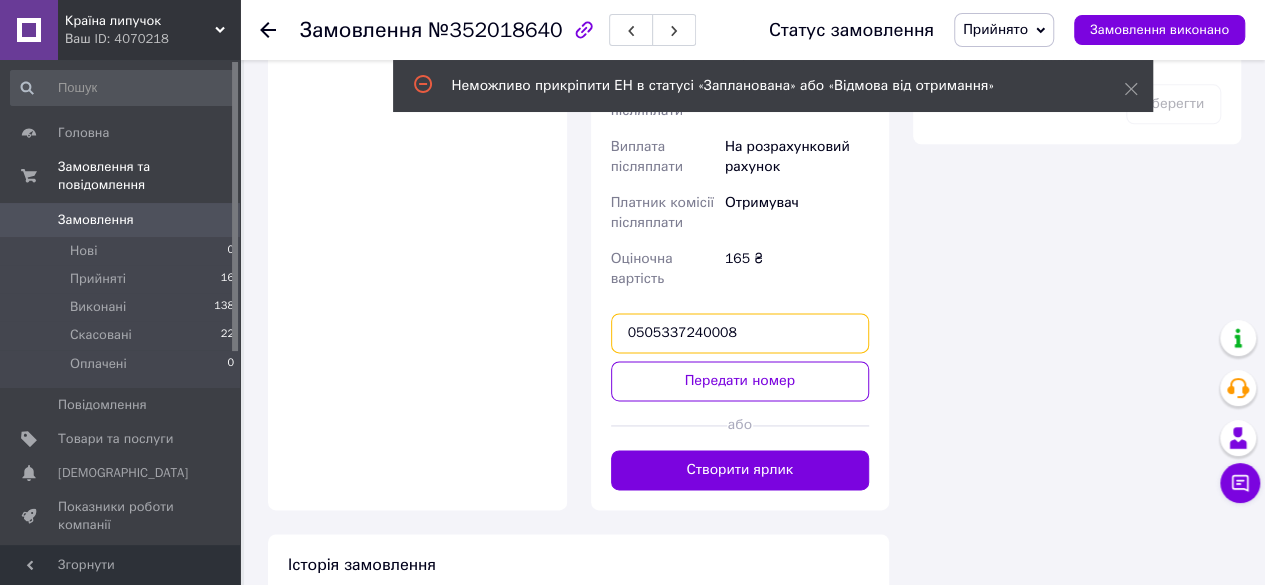 drag, startPoint x: 780, startPoint y: 287, endPoint x: 620, endPoint y: 321, distance: 163.57262 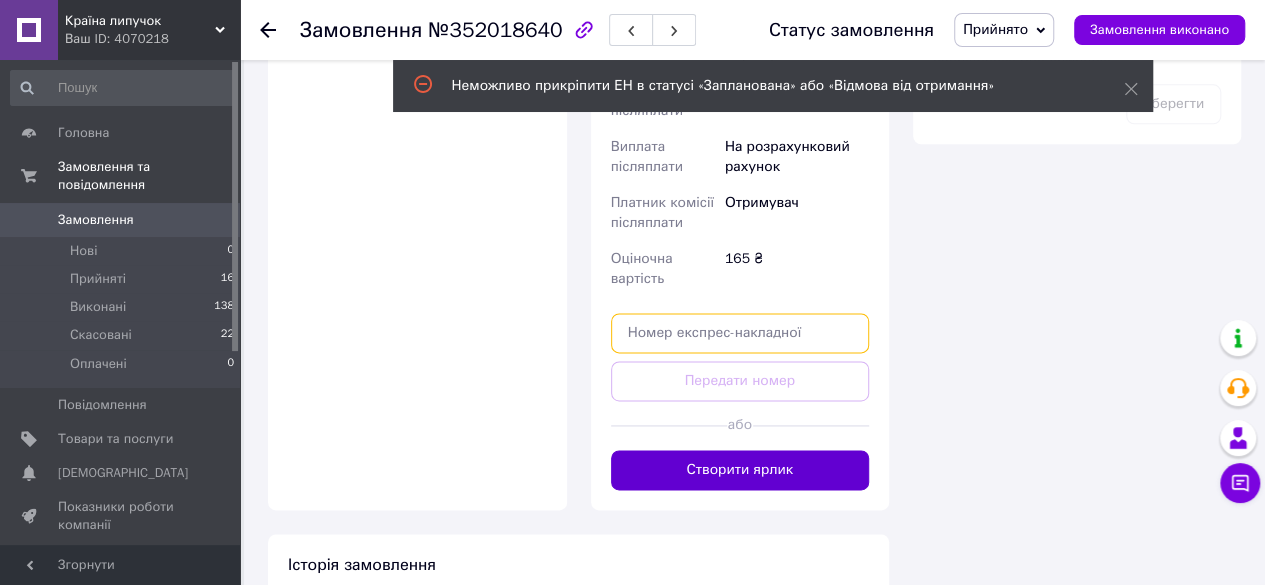 type 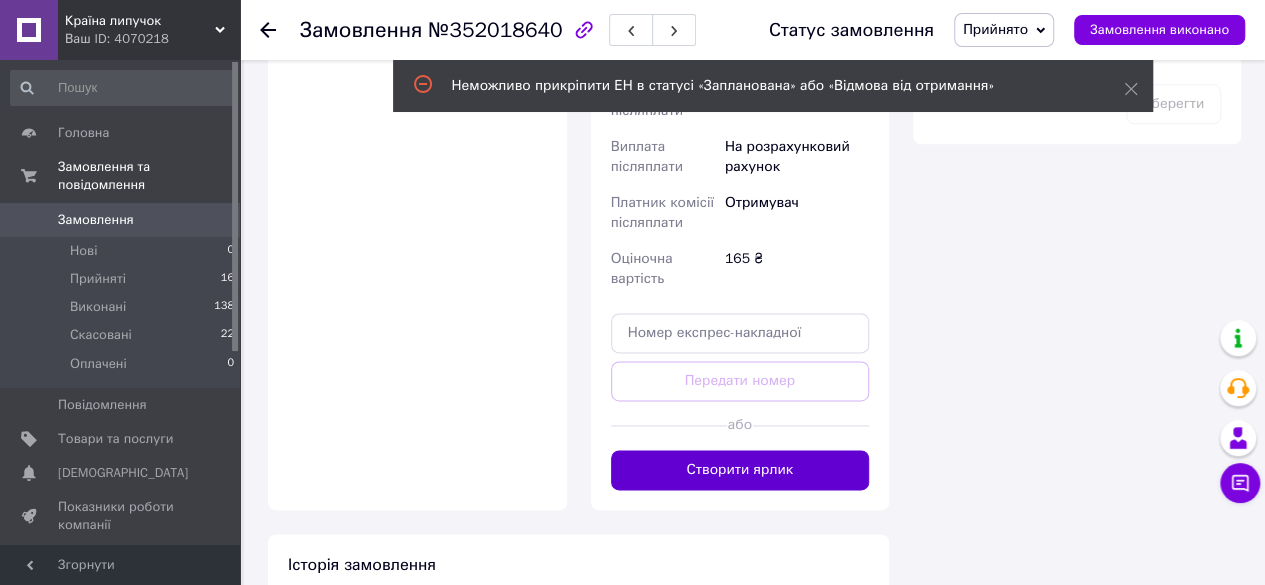 click on "Створити ярлик" at bounding box center (740, 470) 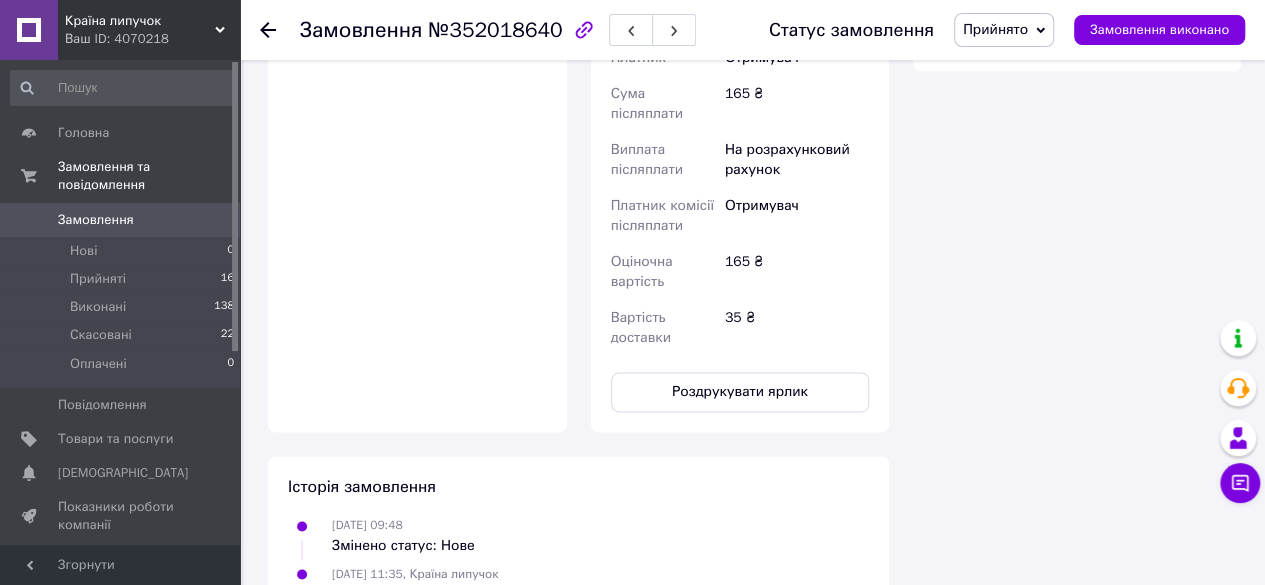 scroll, scrollTop: 1358, scrollLeft: 0, axis: vertical 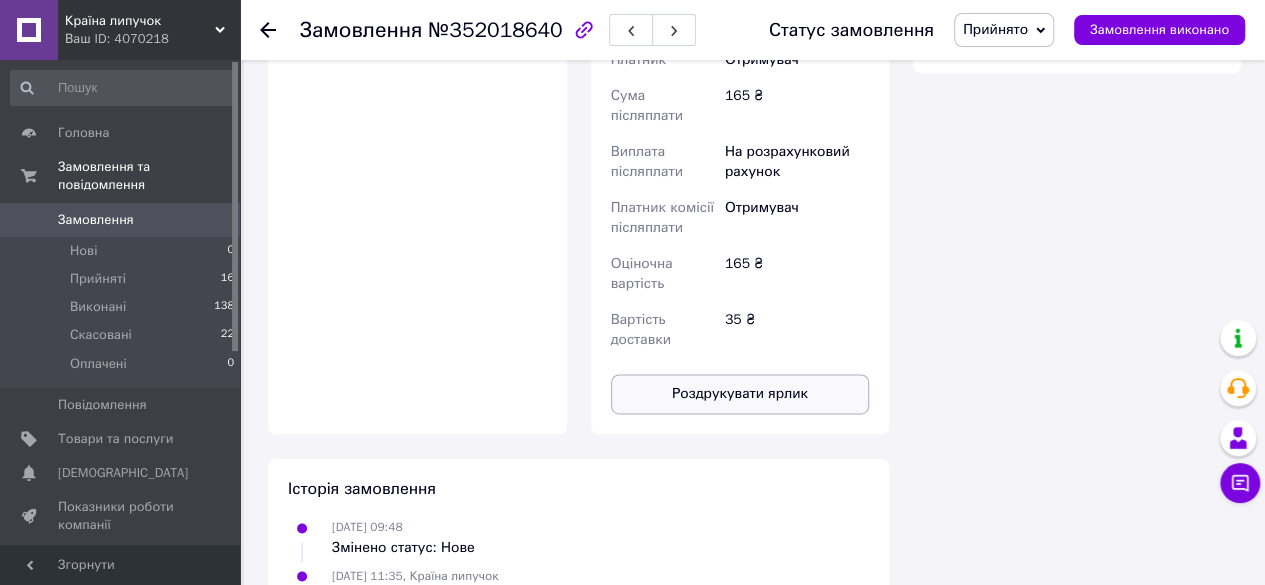 click on "Роздрукувати ярлик" at bounding box center [740, 394] 